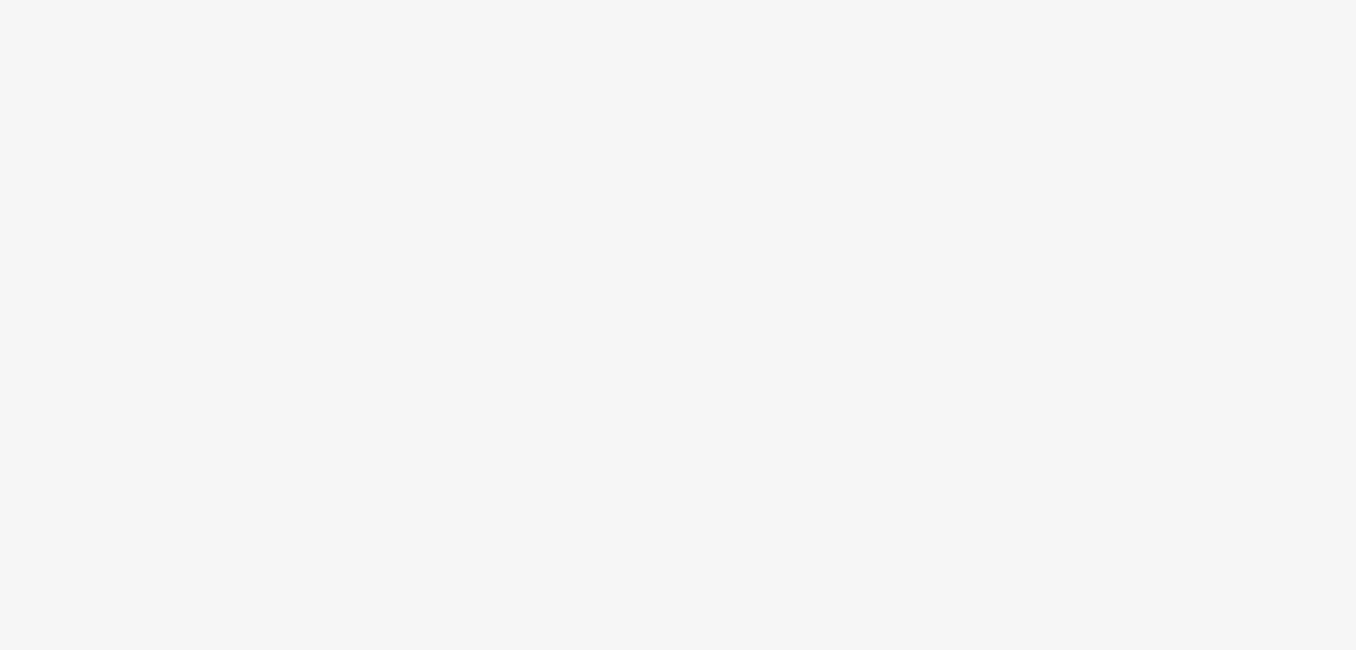 scroll, scrollTop: 0, scrollLeft: 0, axis: both 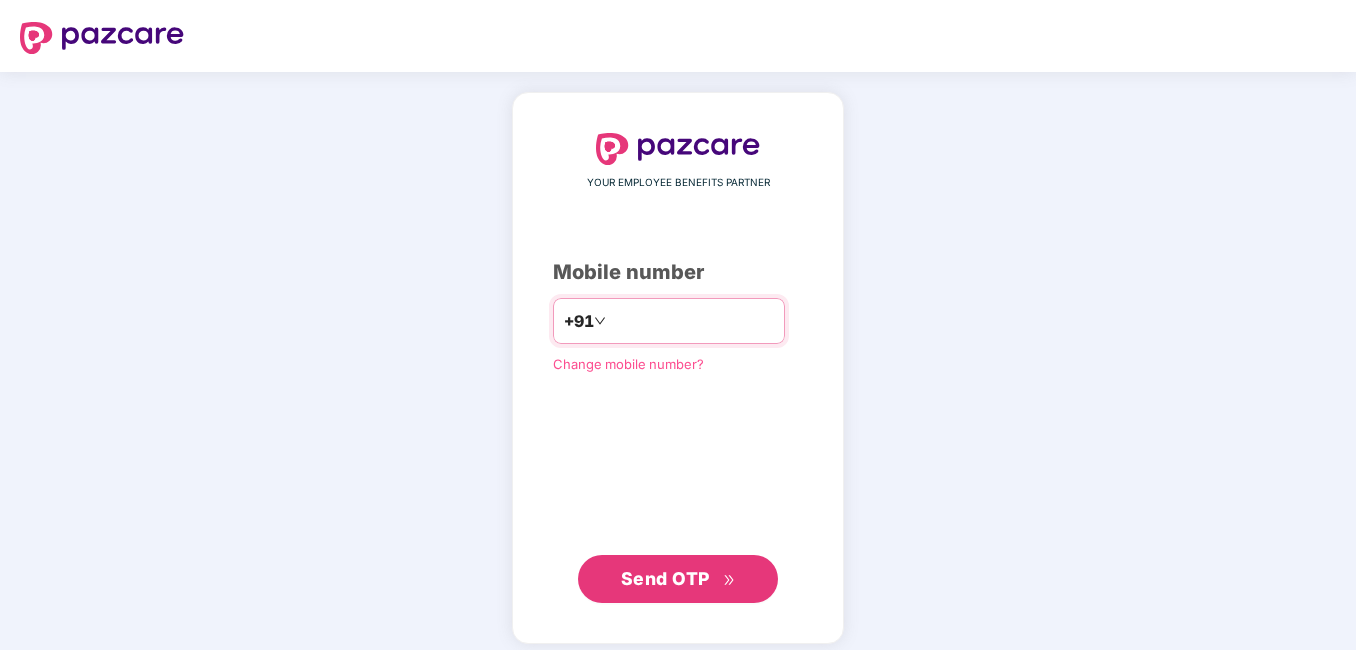type on "**********" 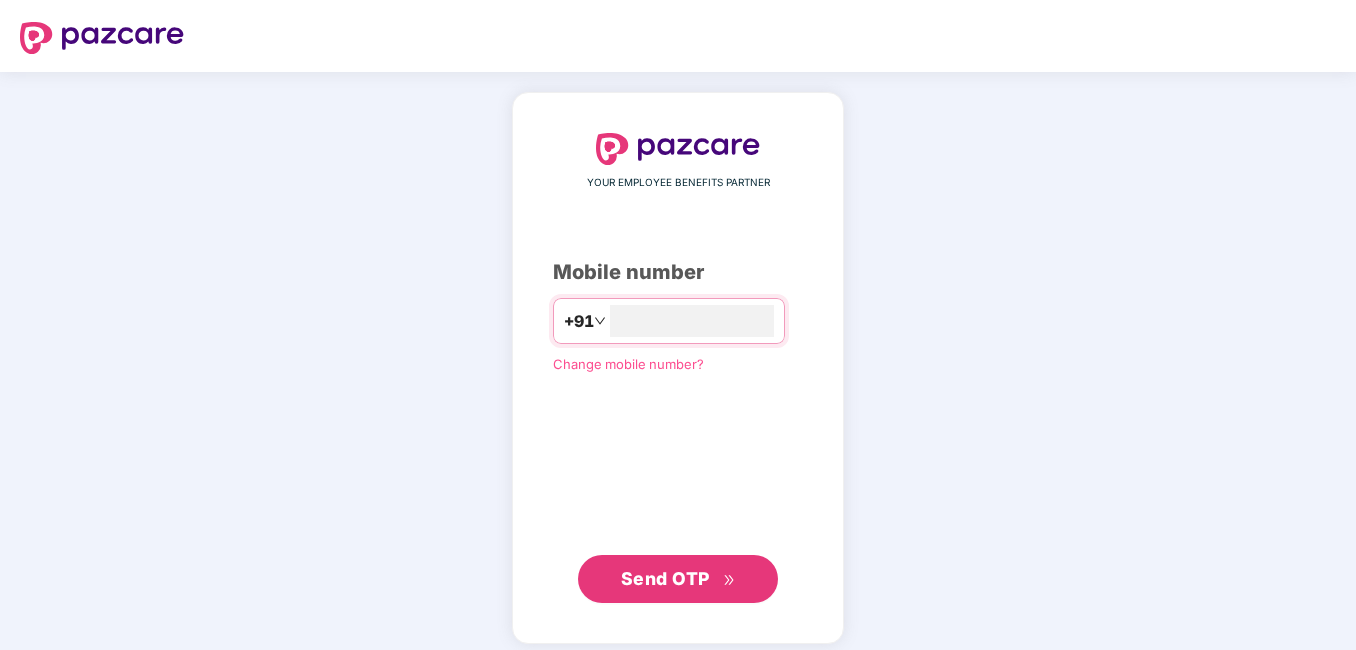 click on "Send OTP" at bounding box center [665, 578] 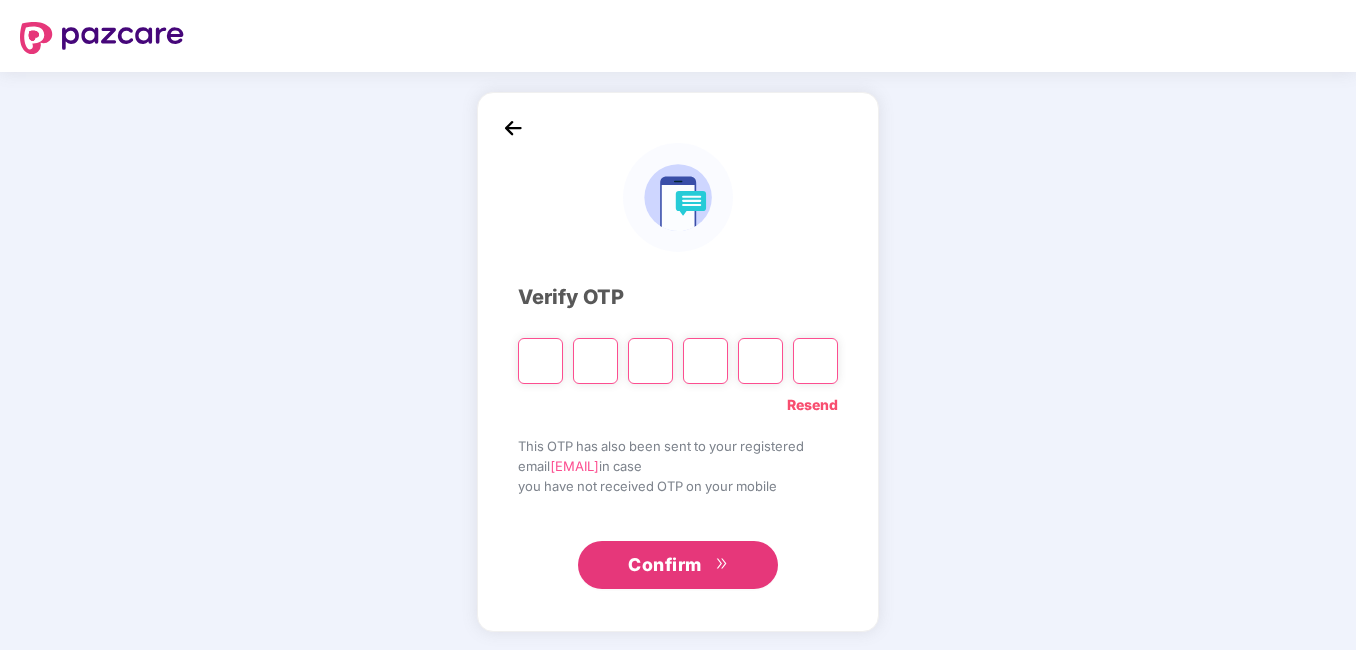 type on "*" 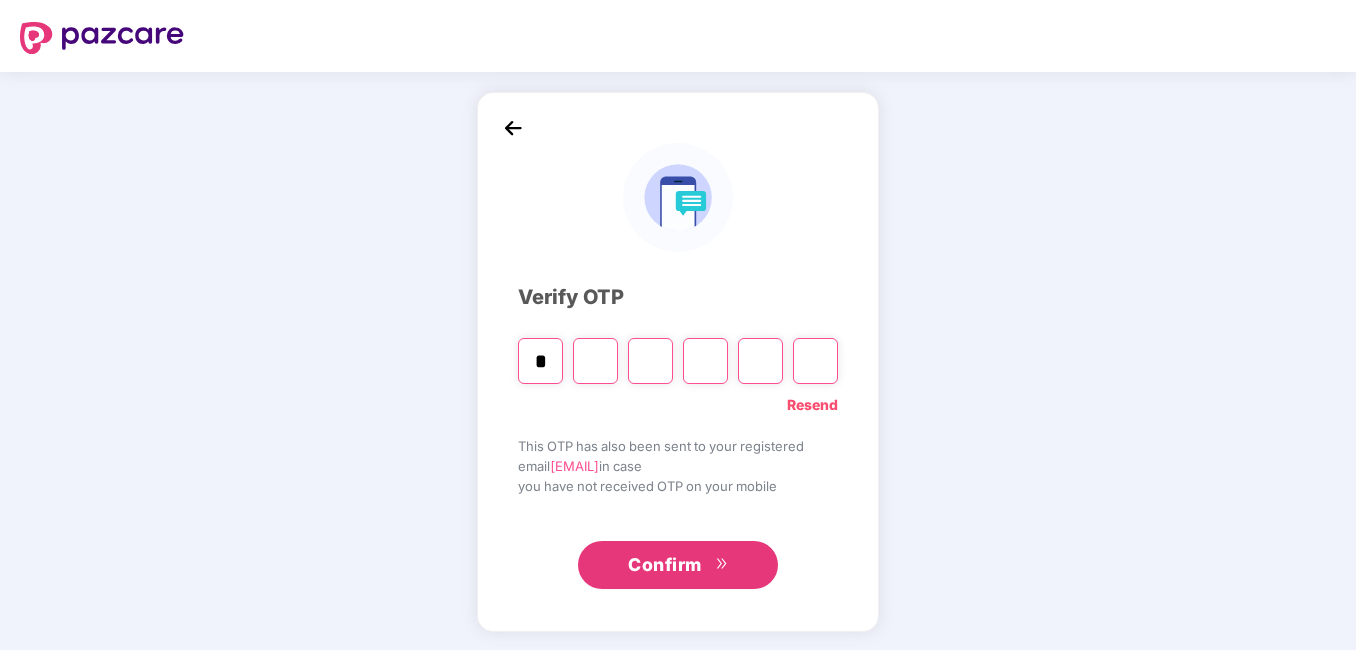 type on "*" 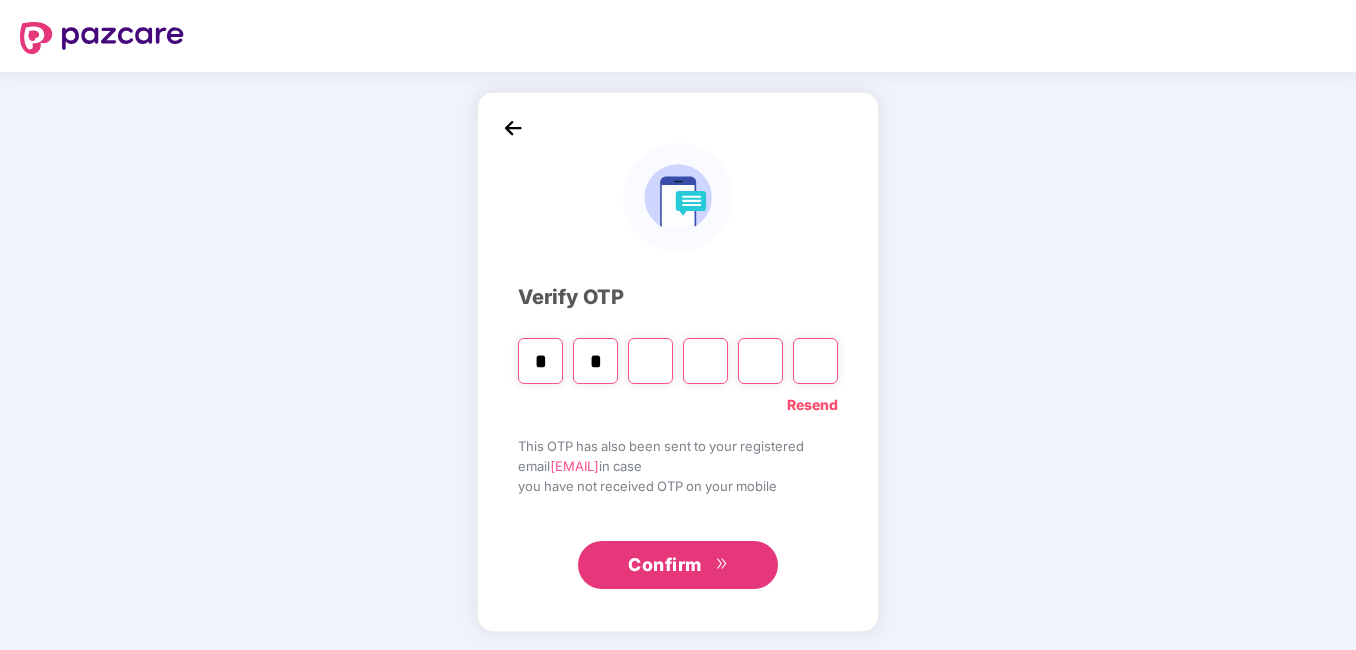 type on "*" 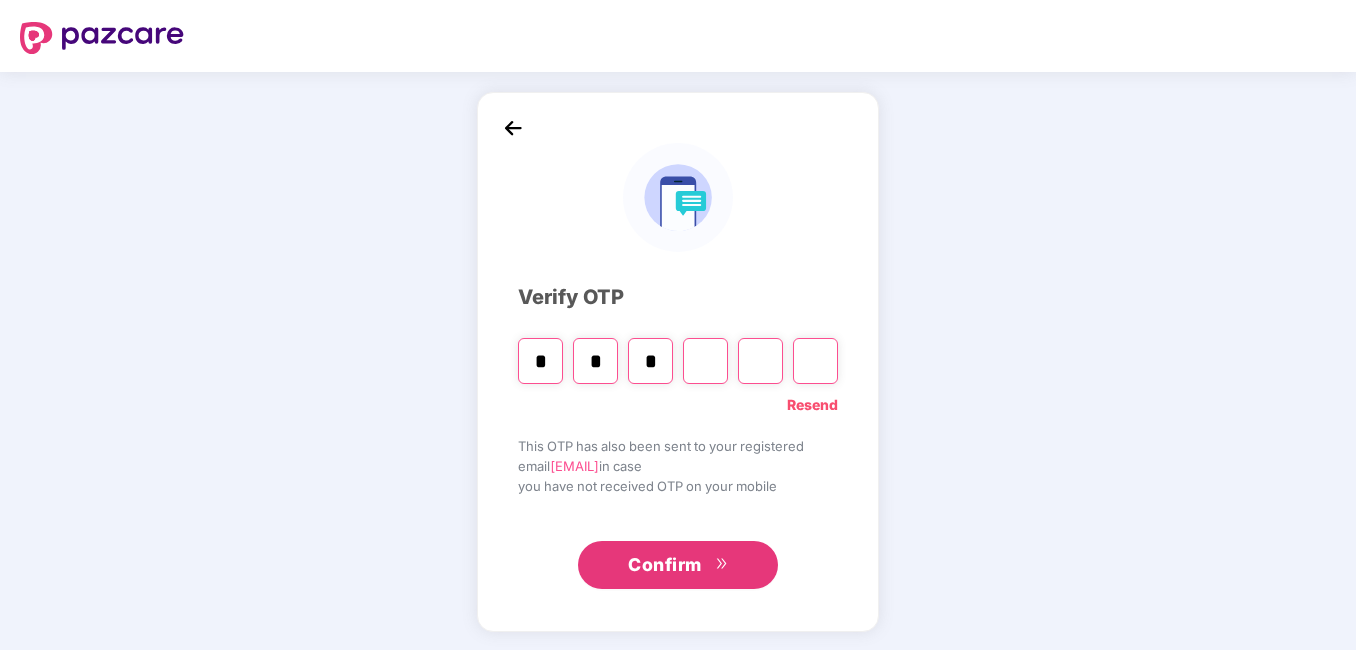 type on "*" 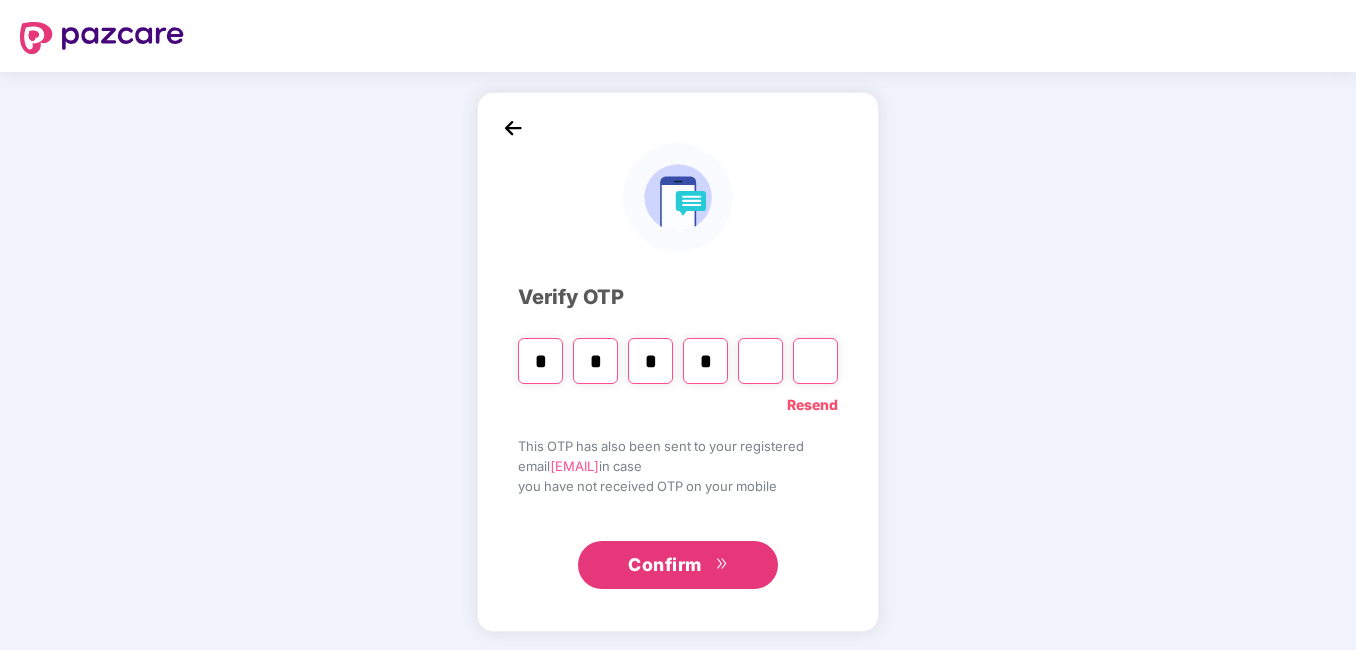 type on "*" 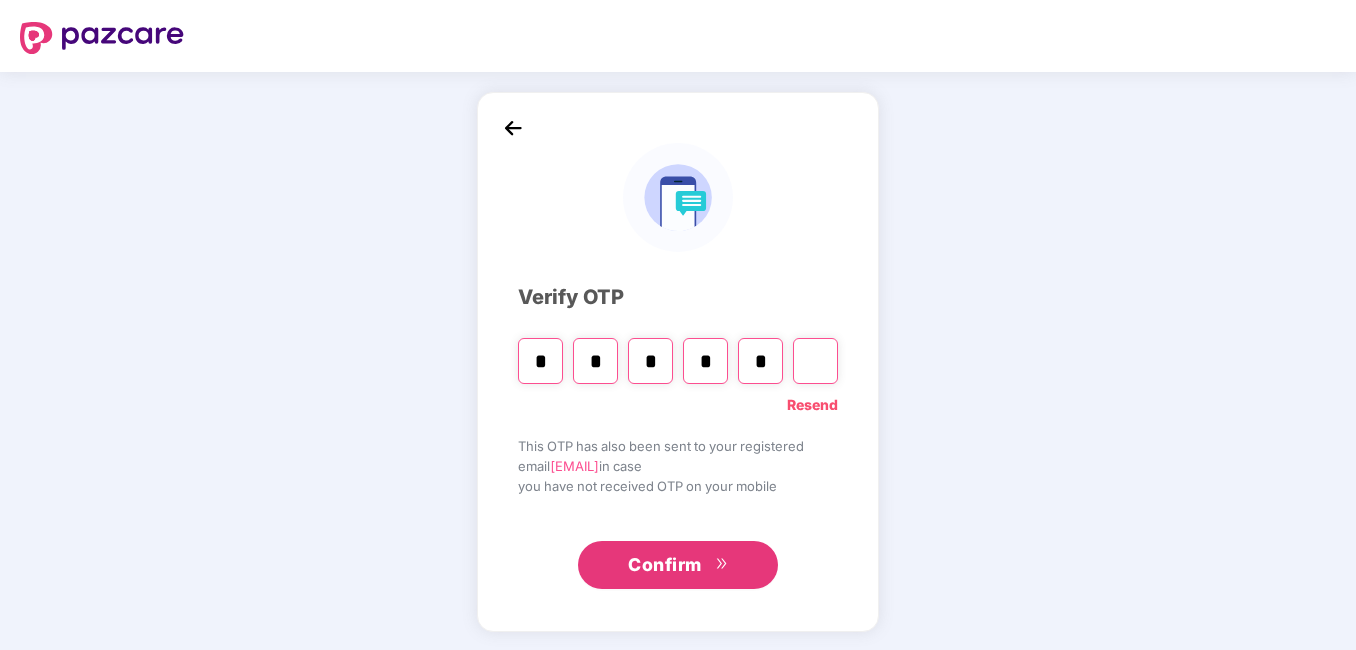 type on "*" 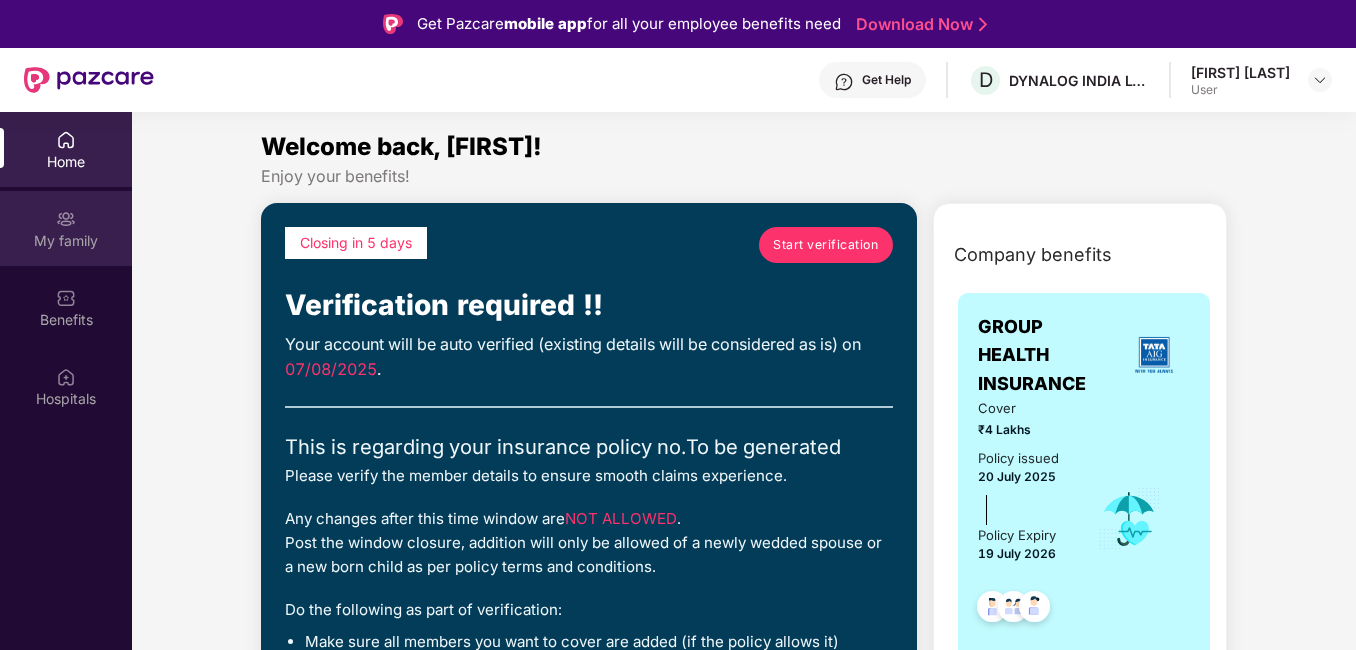 click on "My family" at bounding box center (66, 241) 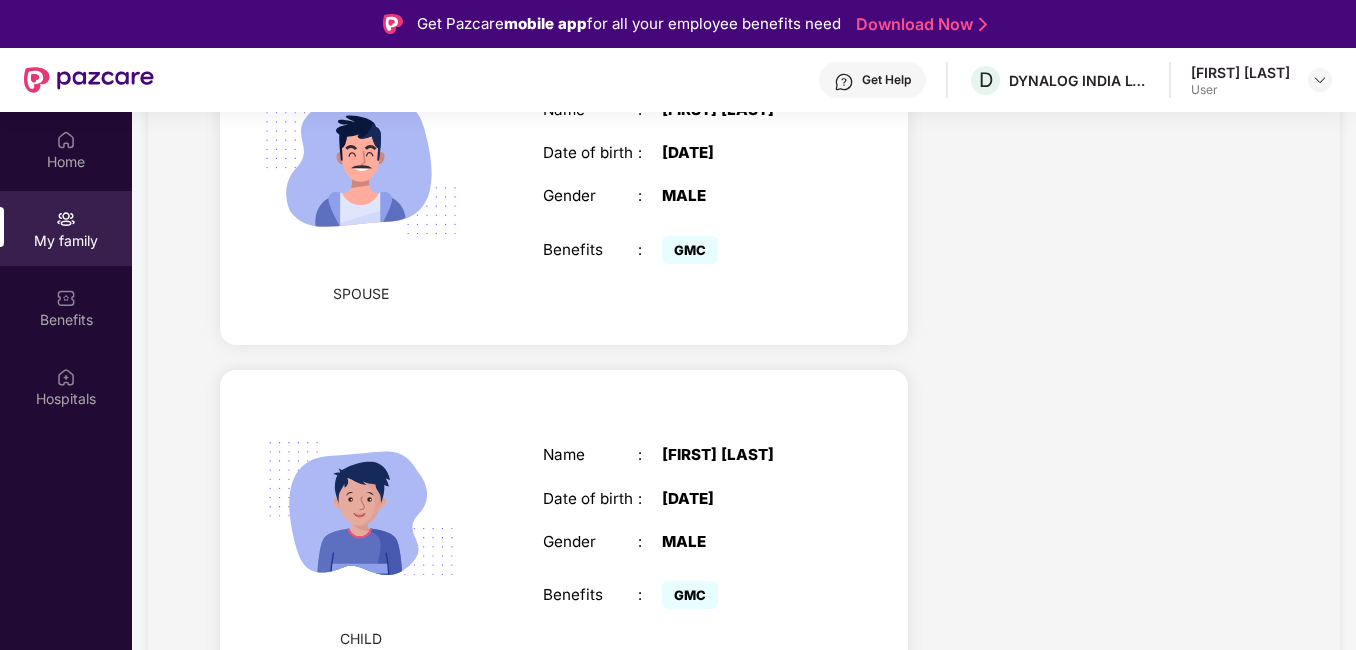 scroll, scrollTop: 1287, scrollLeft: 0, axis: vertical 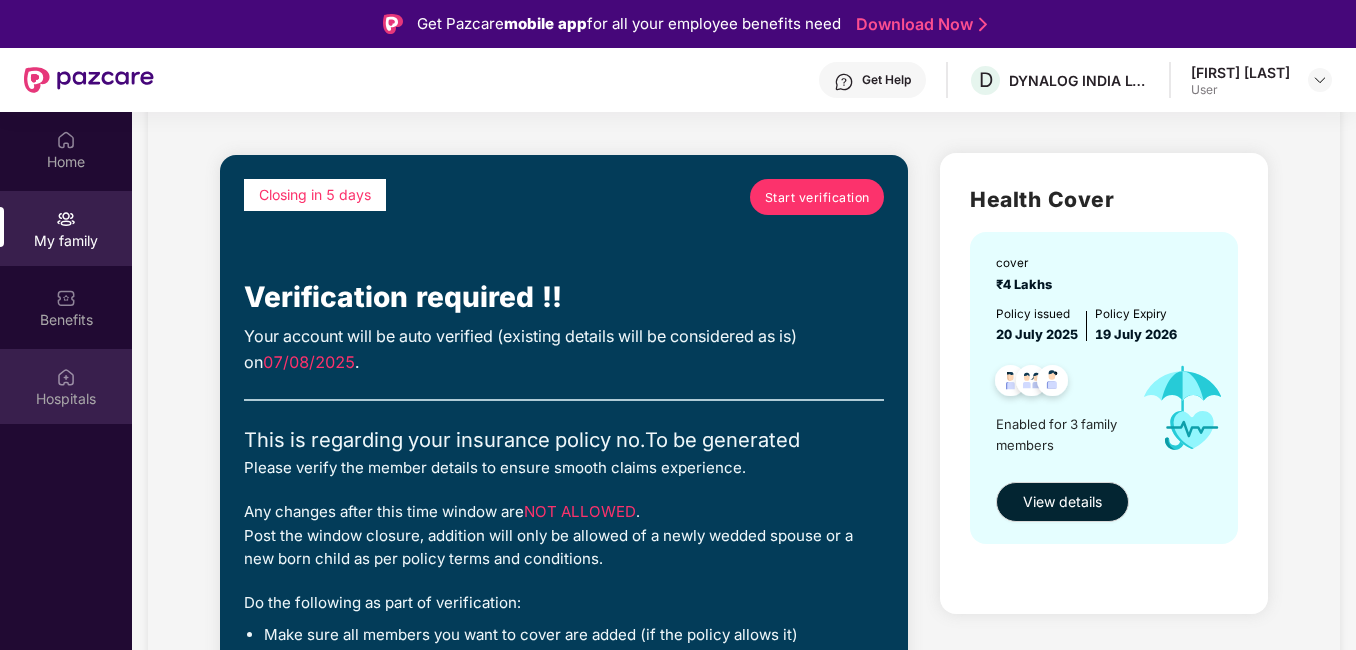 click on "Hospitals" at bounding box center (66, 386) 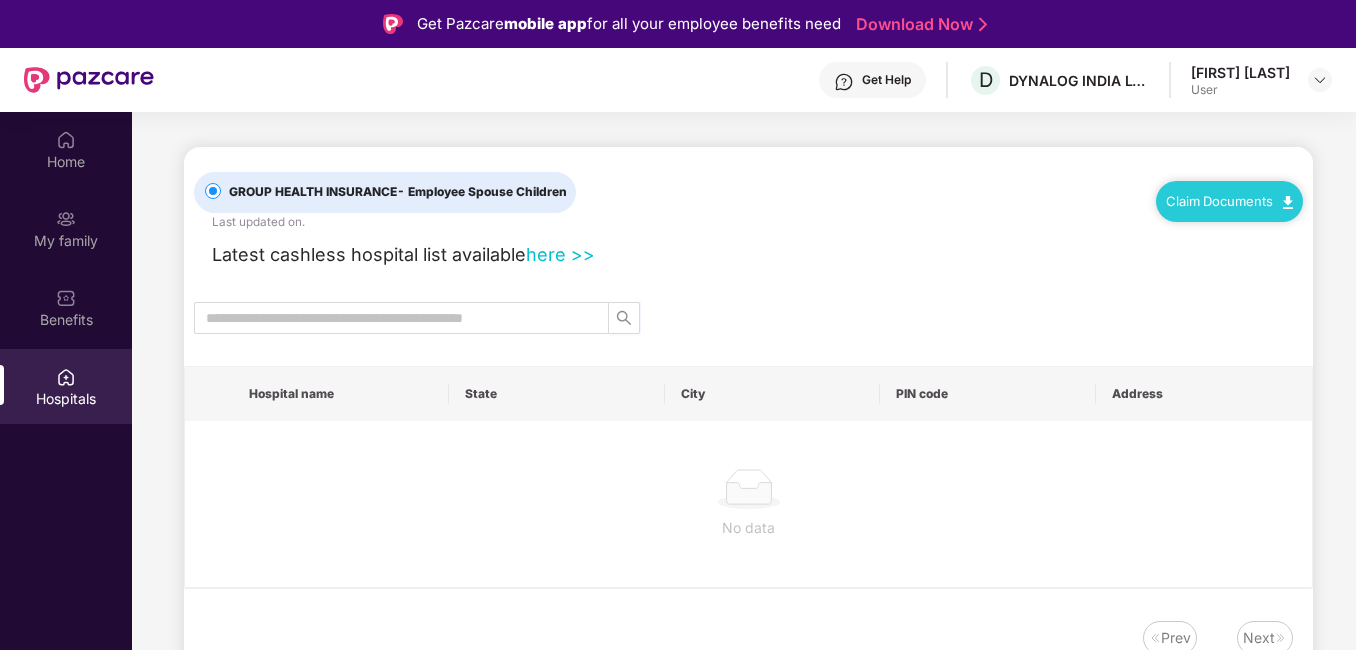 scroll, scrollTop: 0, scrollLeft: 0, axis: both 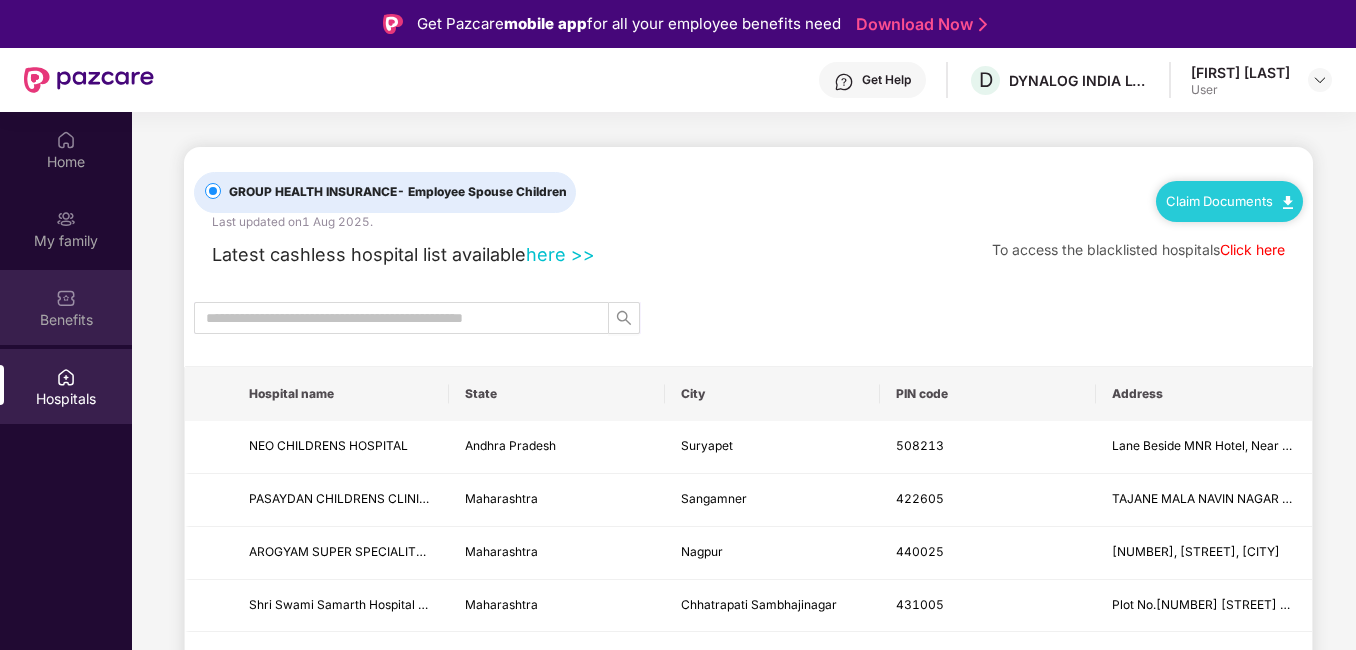 click on "Benefits" at bounding box center (66, 320) 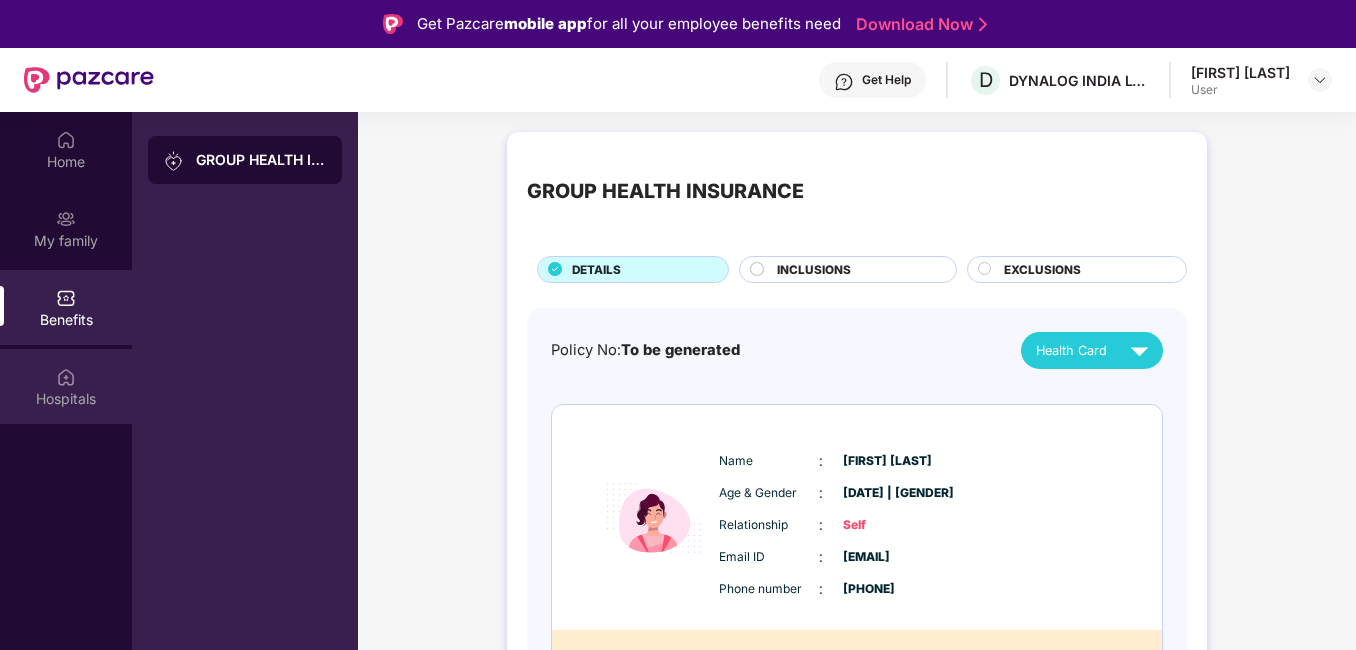 click on "Hospitals" at bounding box center (66, 399) 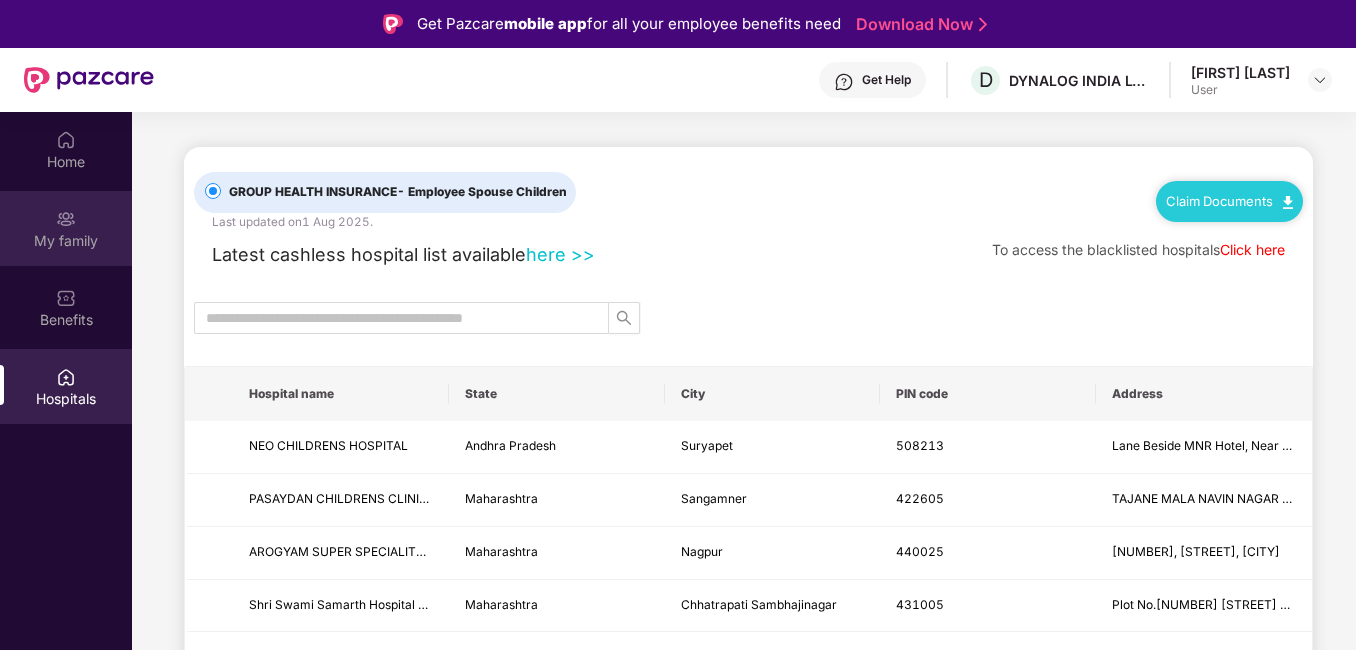 click on "My family" at bounding box center (66, 241) 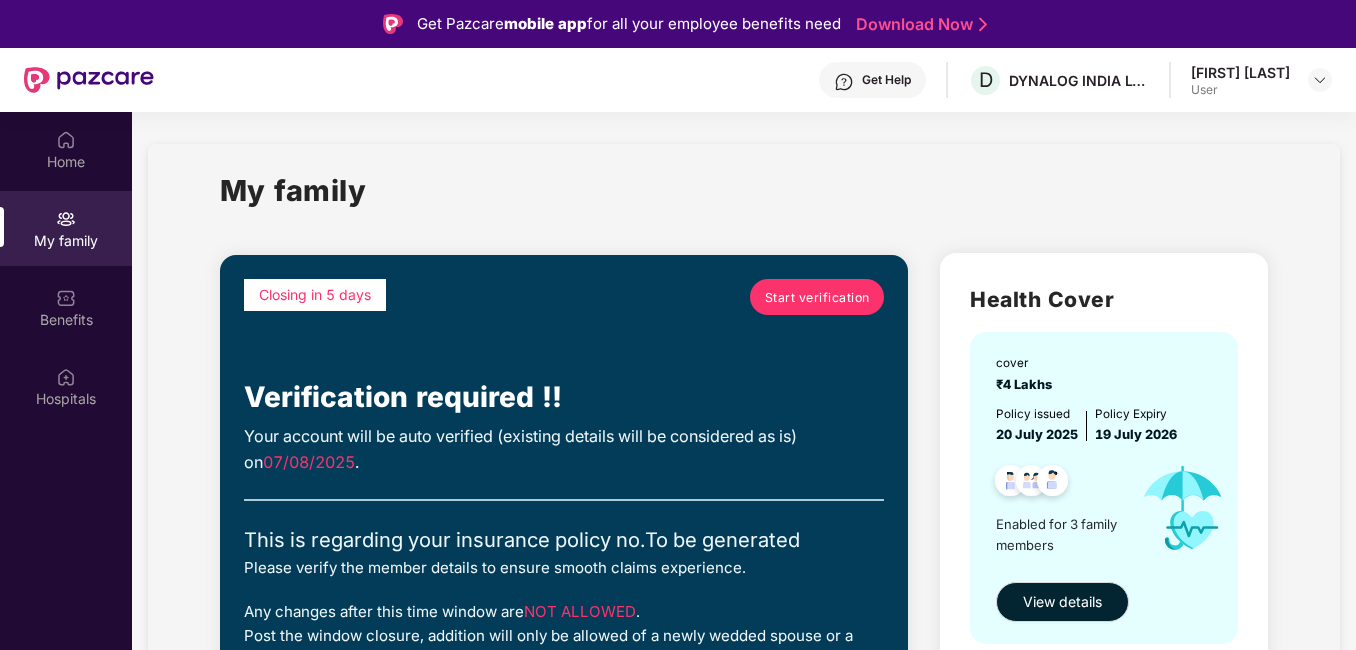 click on "Start verification" at bounding box center (817, 297) 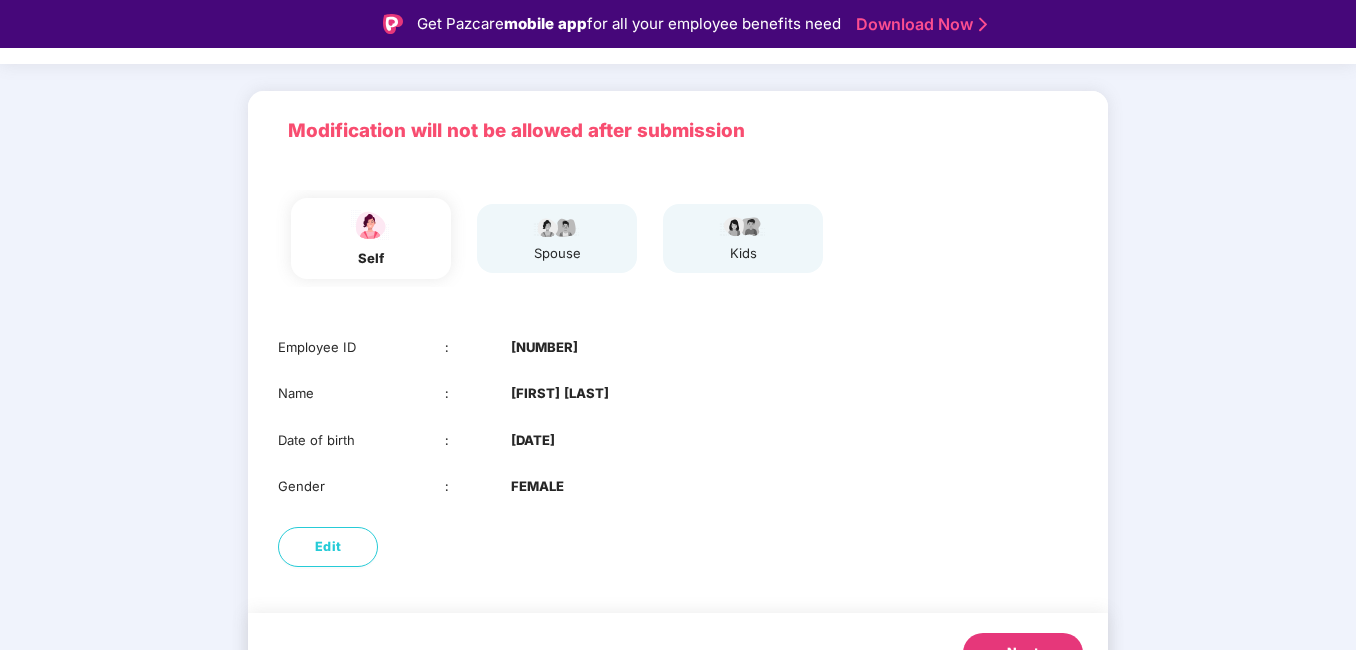 scroll, scrollTop: 141, scrollLeft: 0, axis: vertical 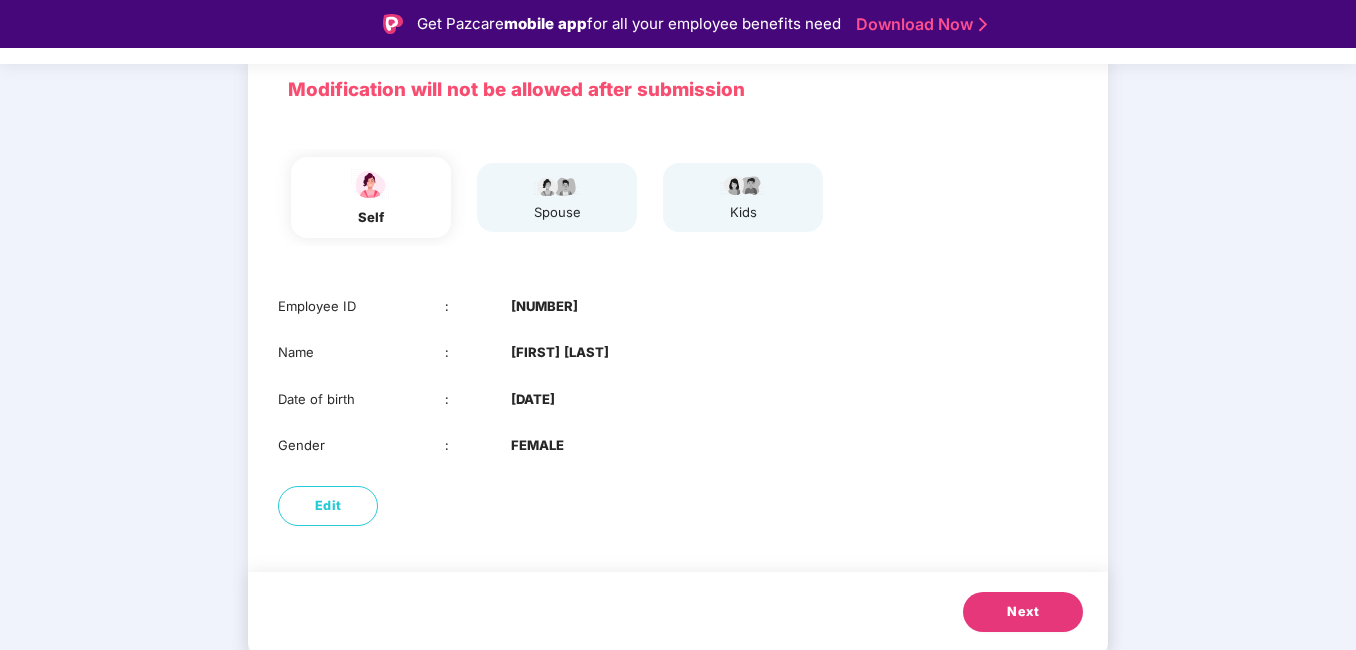 click on "Next" at bounding box center [1023, 612] 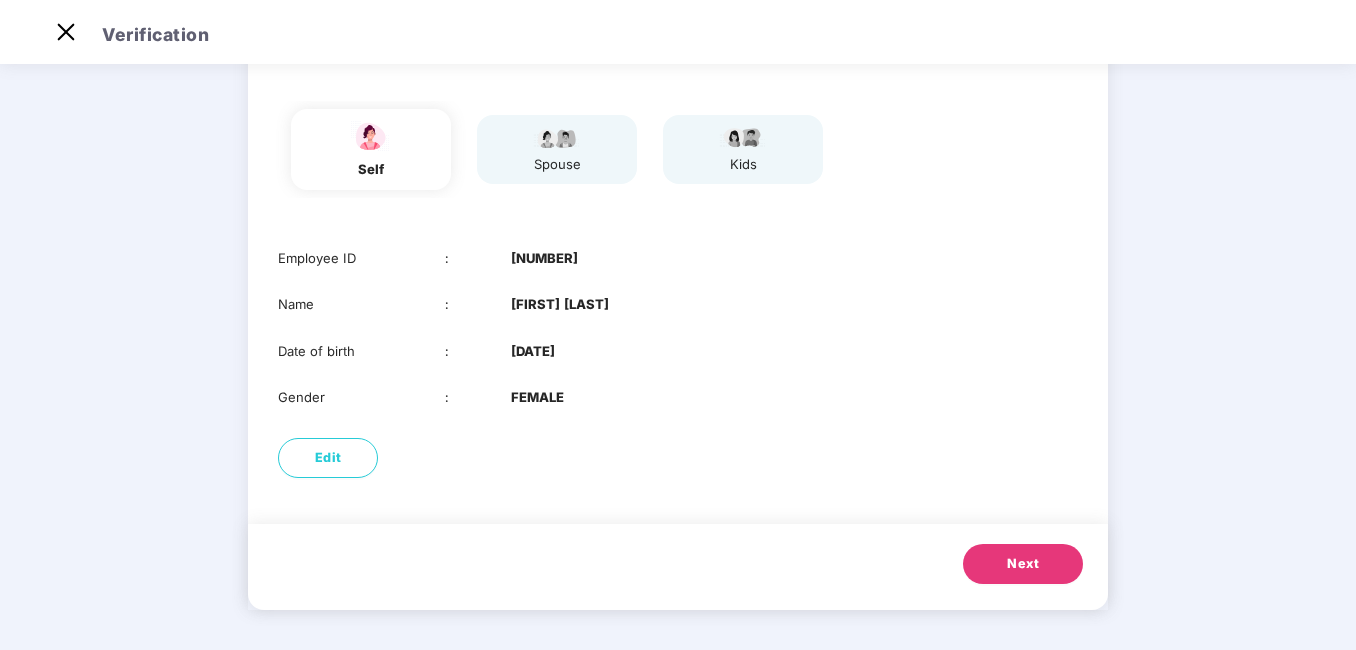 scroll, scrollTop: 94, scrollLeft: 0, axis: vertical 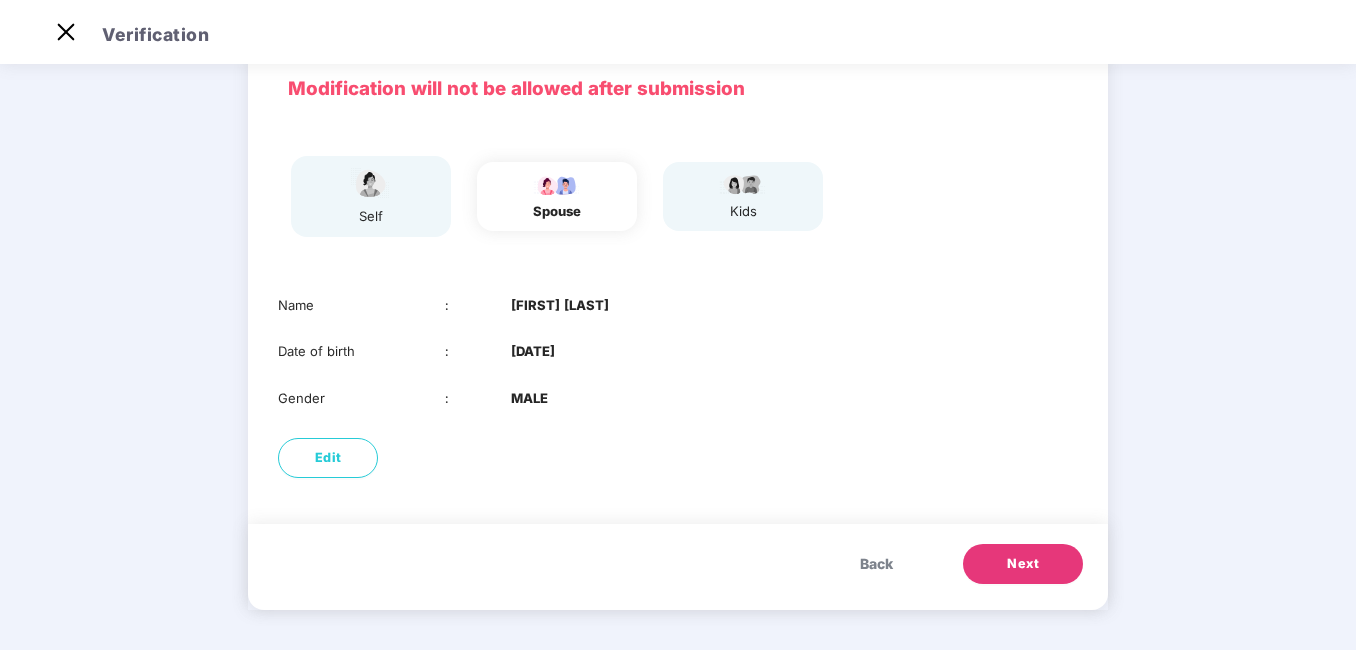 click on "Next" at bounding box center (1023, 564) 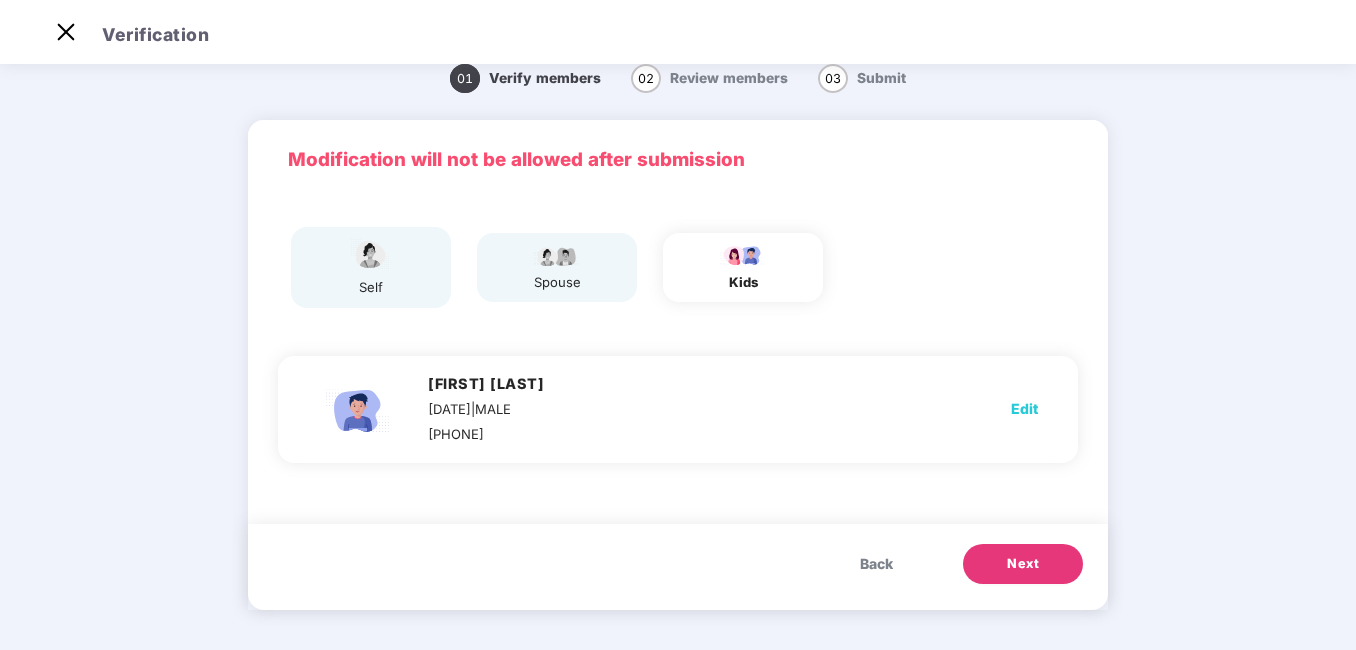 click on "Back" at bounding box center (876, 564) 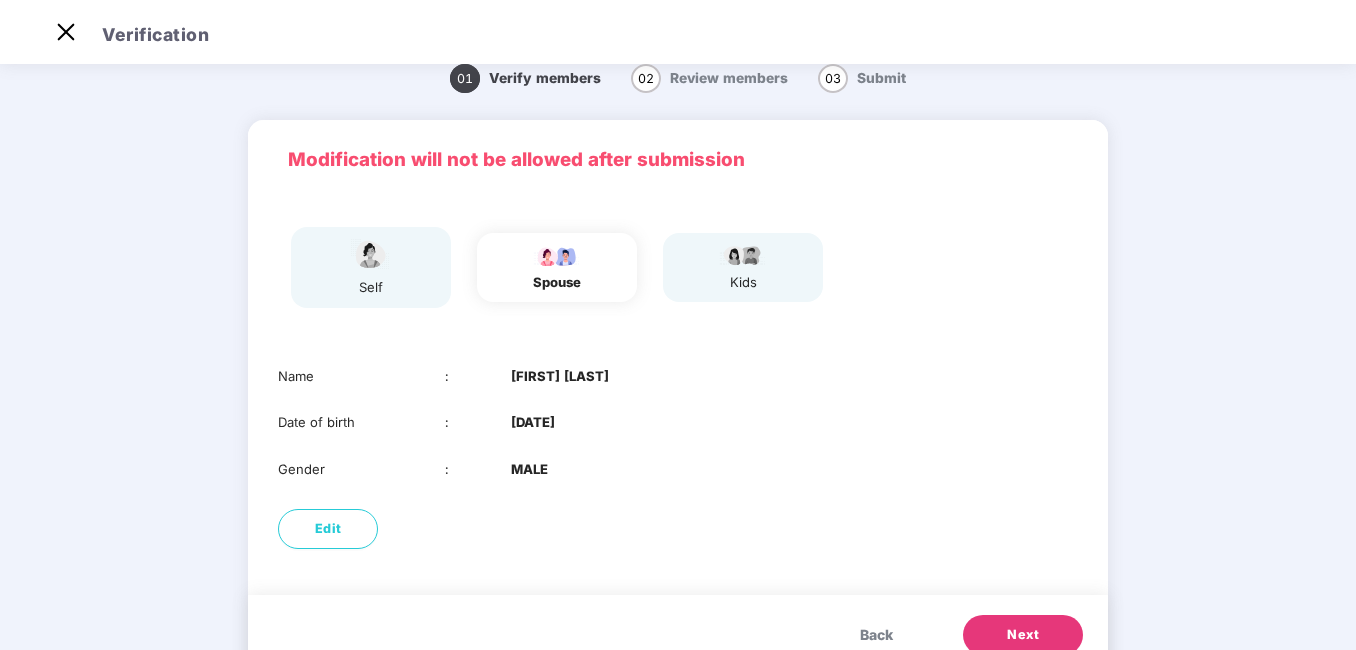 scroll, scrollTop: 94, scrollLeft: 0, axis: vertical 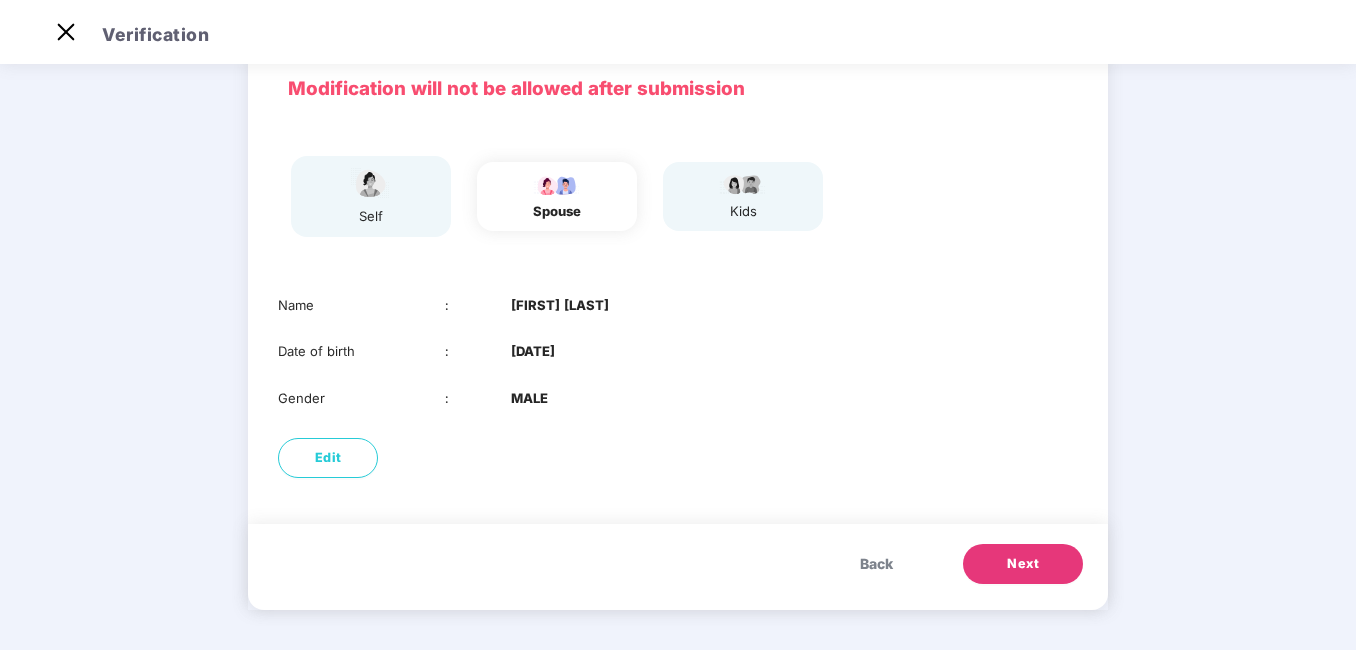 click on "Back" at bounding box center (876, 564) 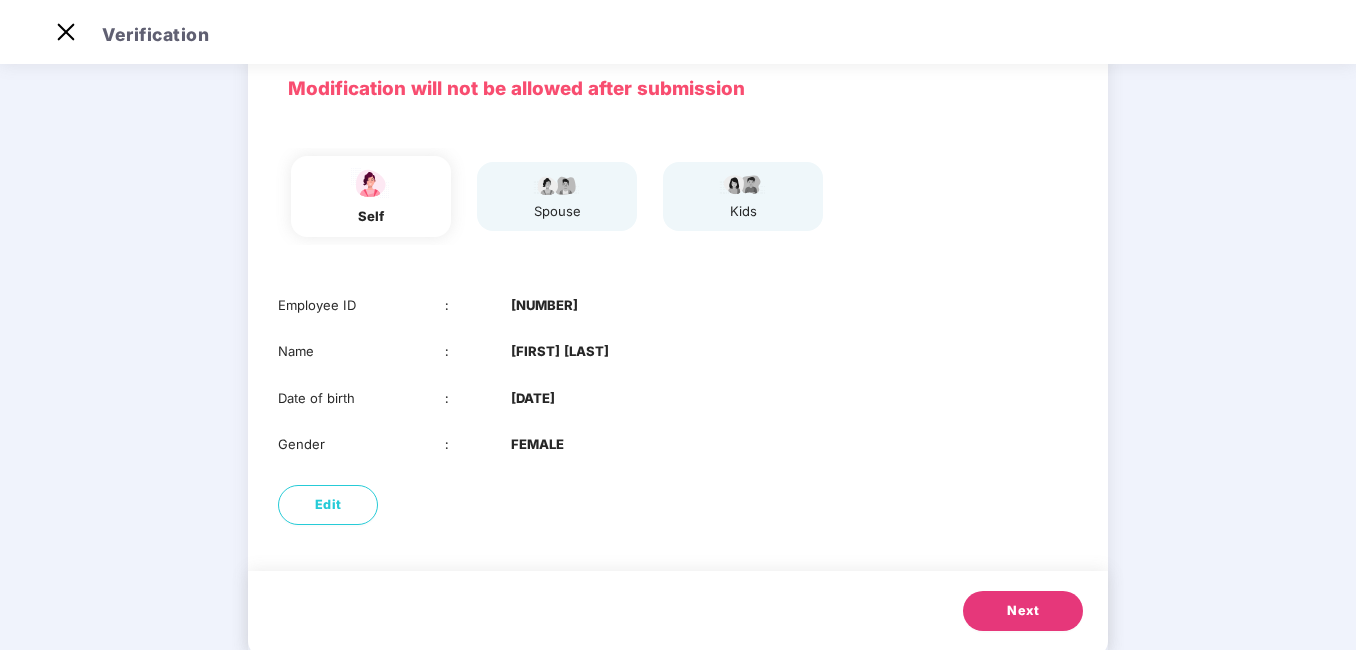 scroll, scrollTop: 141, scrollLeft: 0, axis: vertical 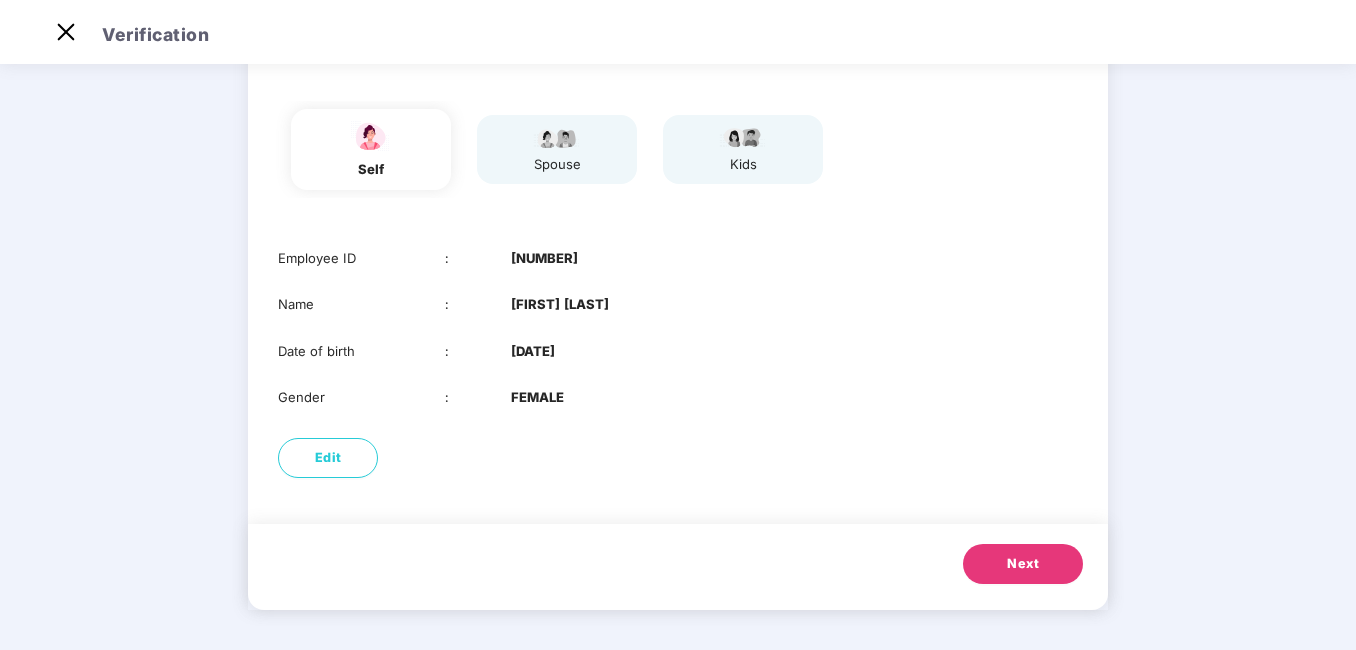 click on "Next" at bounding box center [1023, 564] 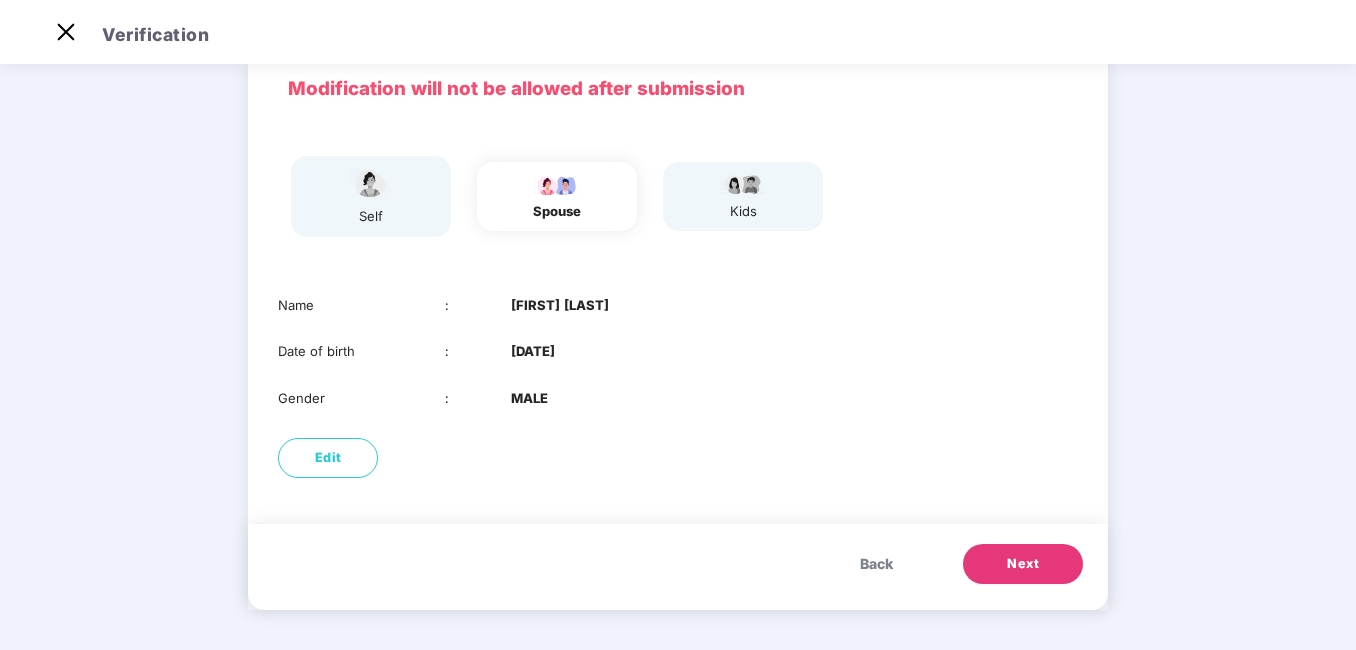 click on "Next" at bounding box center [1023, 564] 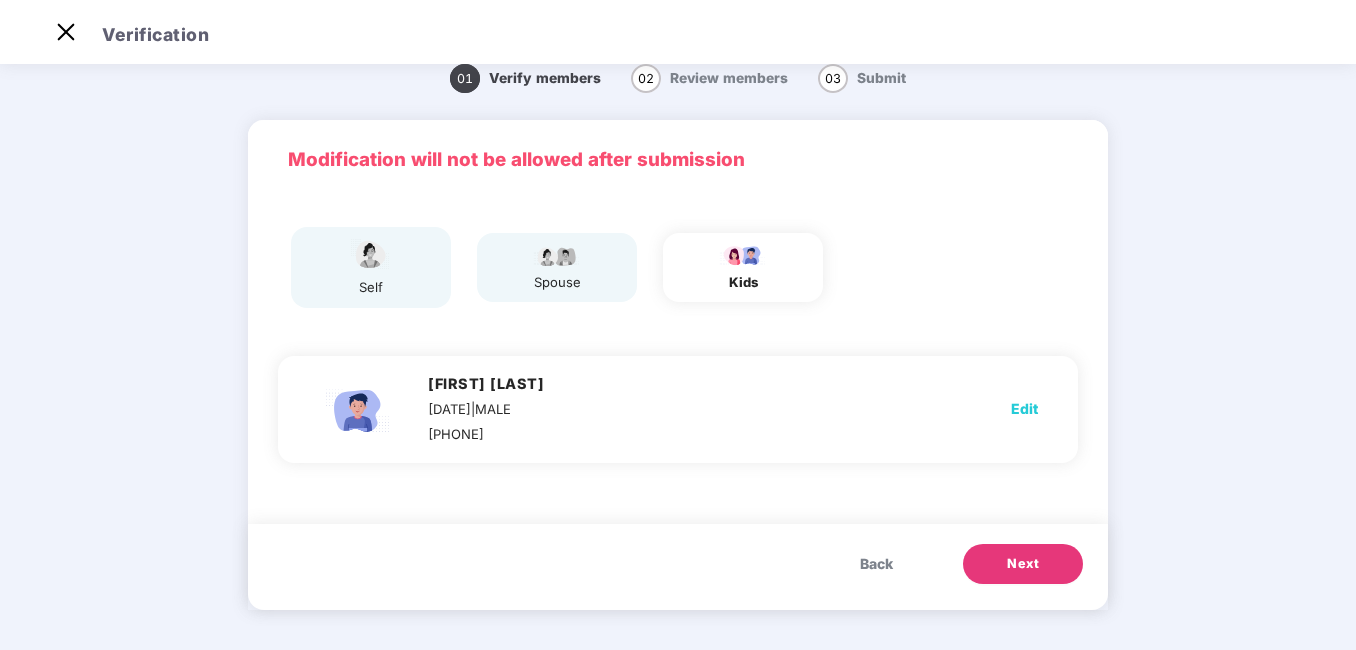 scroll, scrollTop: 23, scrollLeft: 0, axis: vertical 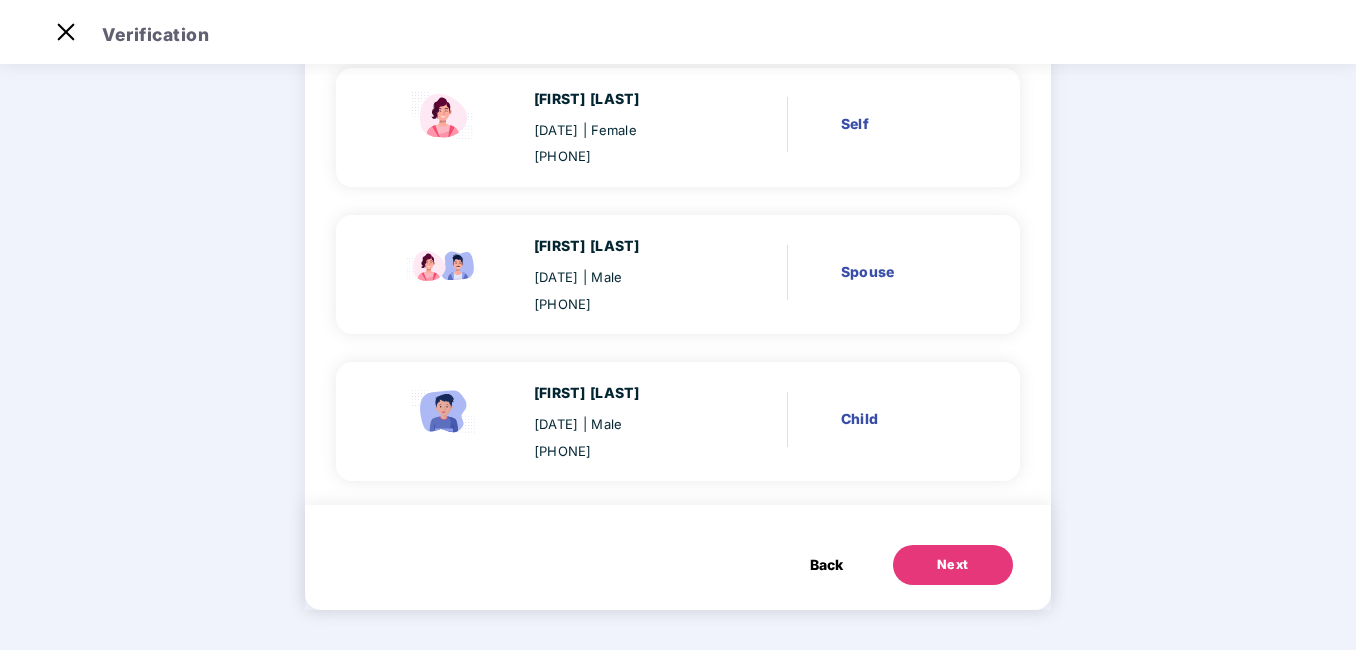 click on "Next" at bounding box center (953, 565) 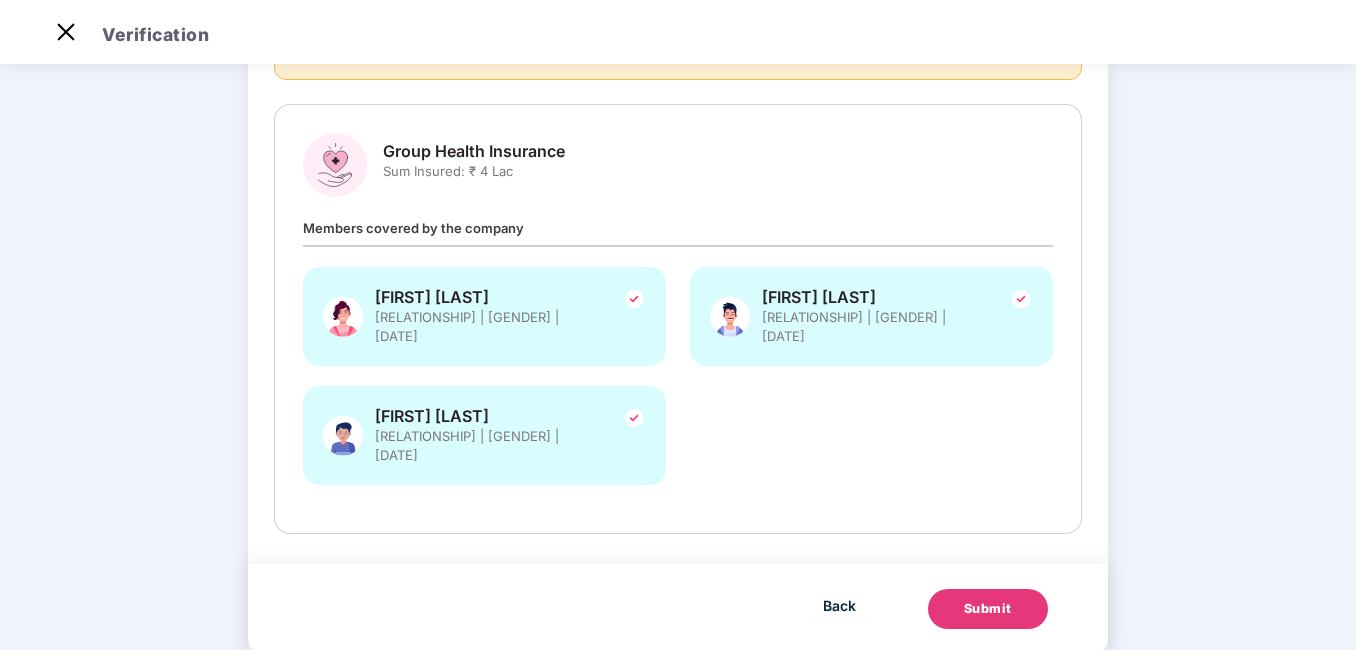 scroll, scrollTop: 0, scrollLeft: 0, axis: both 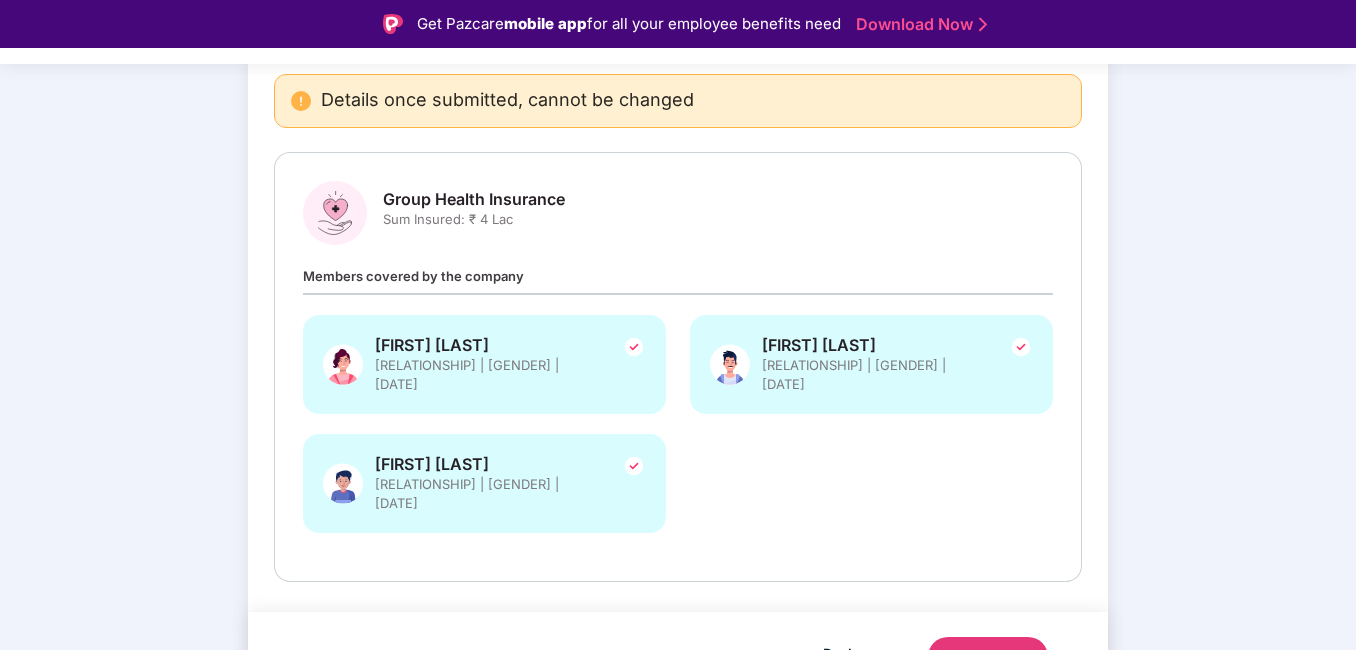 click on "Submit" at bounding box center [988, 657] 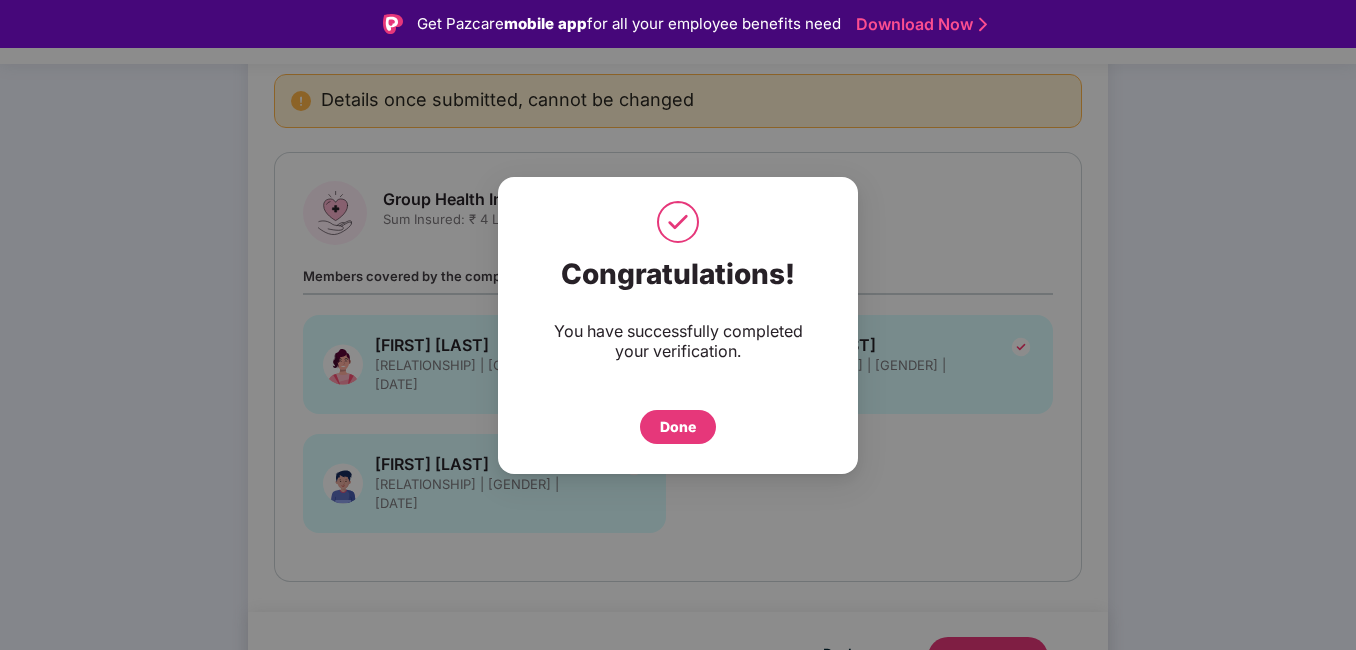 click on "Done" at bounding box center (678, 427) 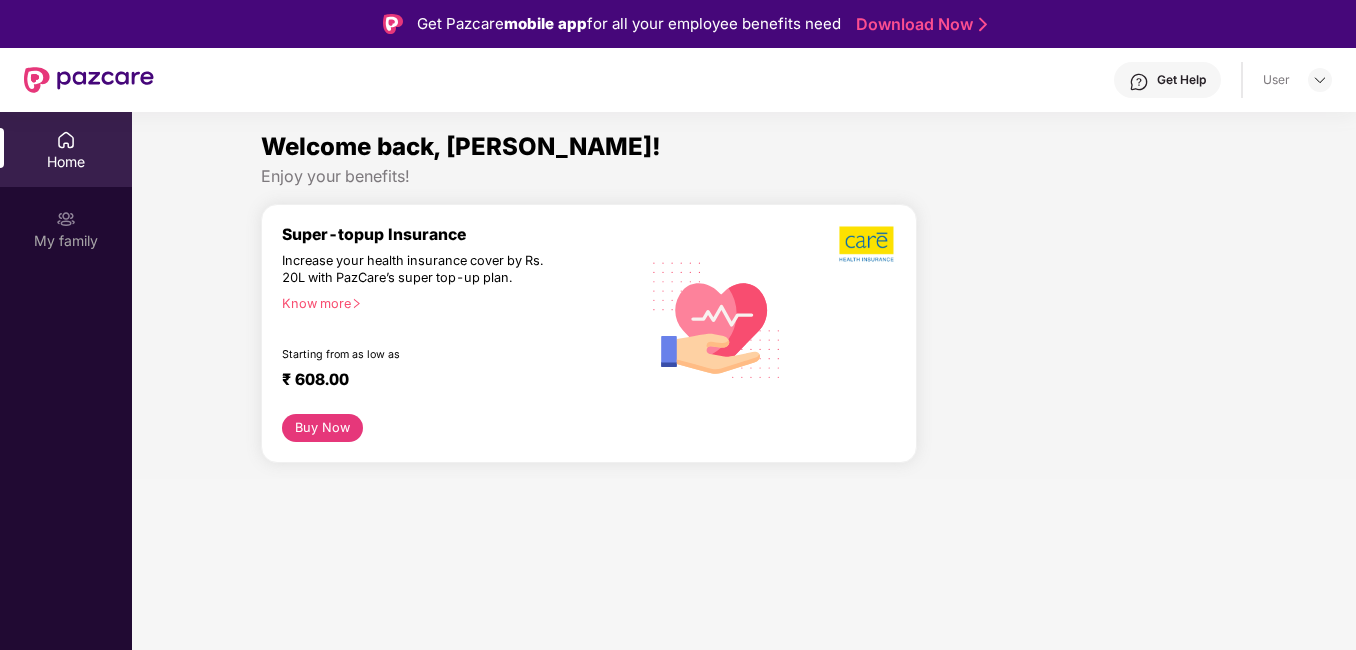 scroll, scrollTop: 0, scrollLeft: 0, axis: both 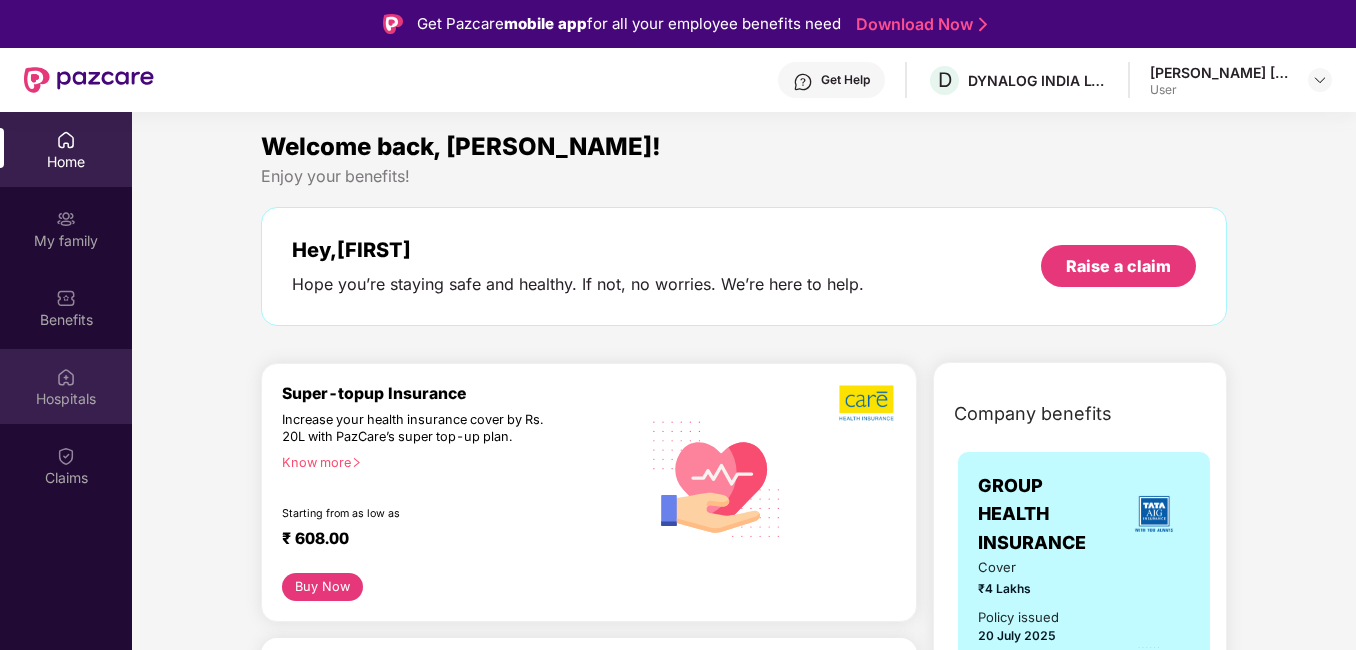 click at bounding box center (66, 377) 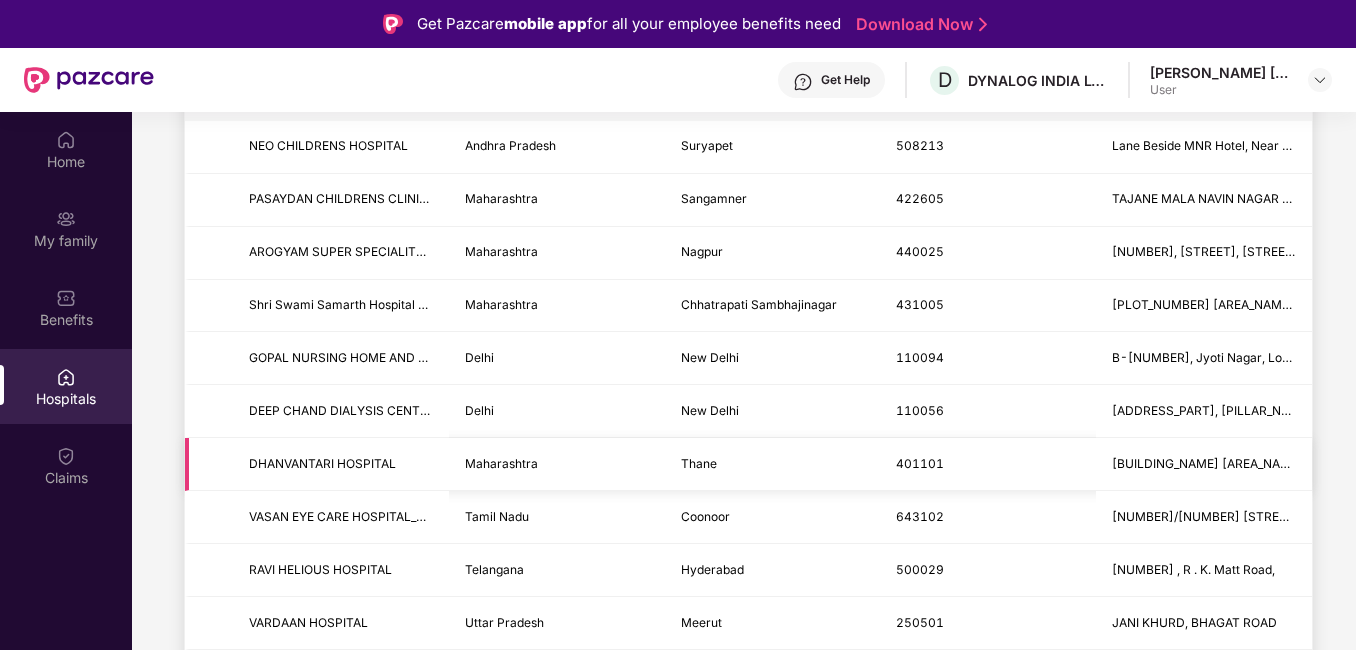 scroll, scrollTop: 0, scrollLeft: 0, axis: both 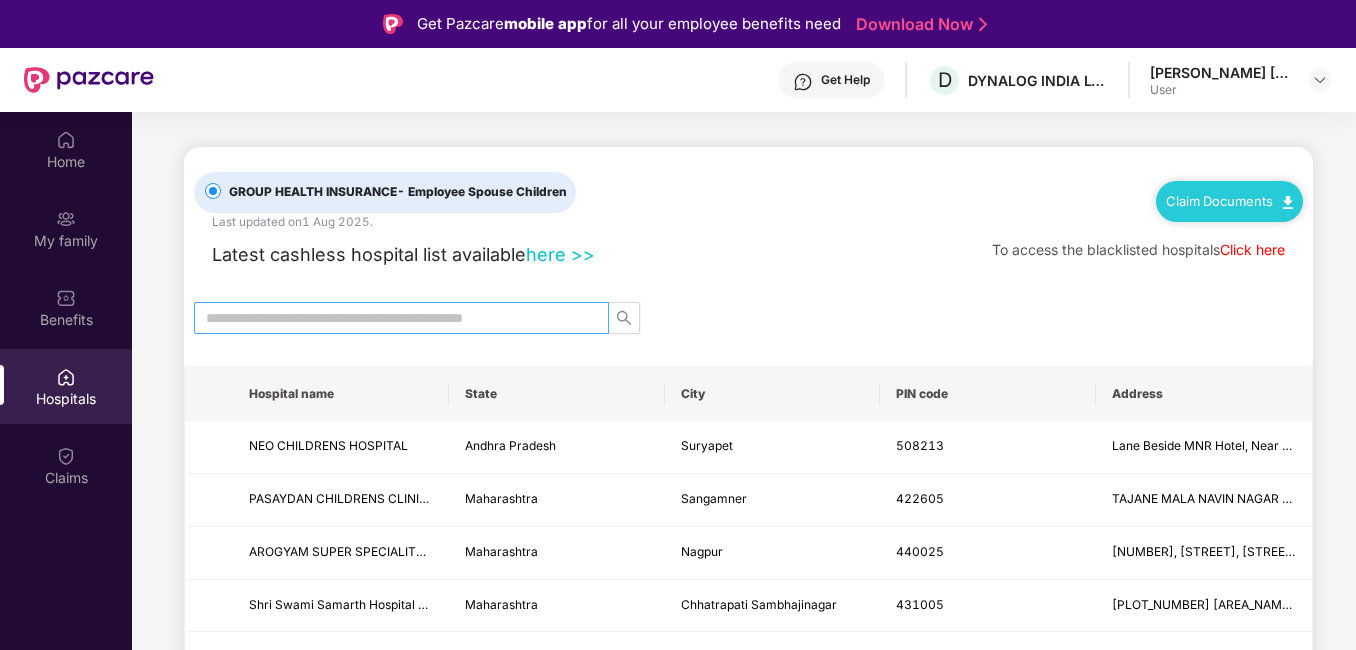 click at bounding box center [393, 318] 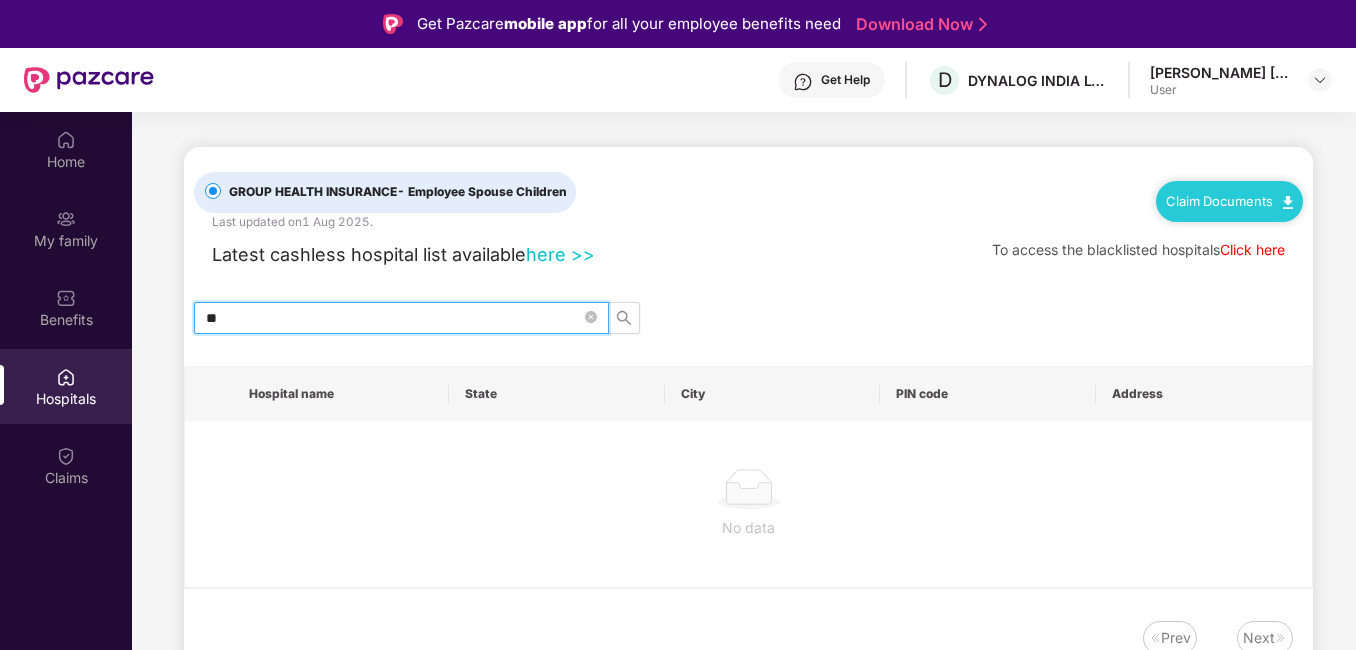 type on "*" 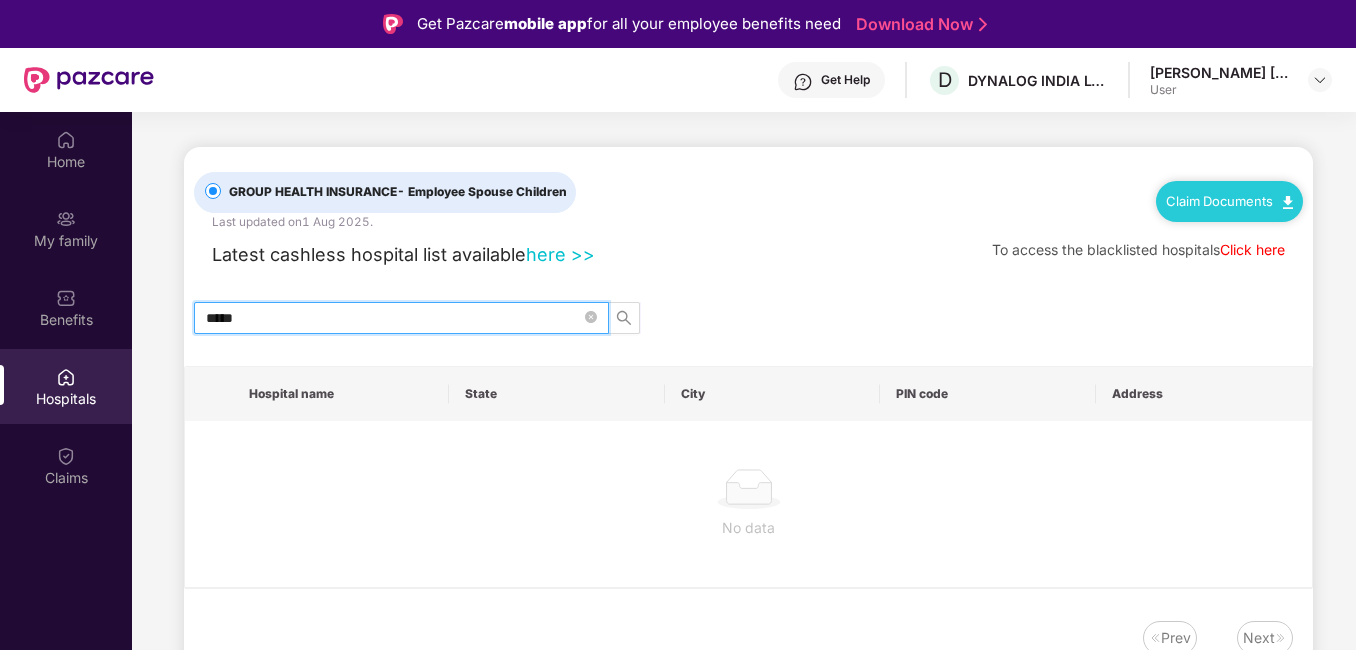 scroll, scrollTop: 0, scrollLeft: 0, axis: both 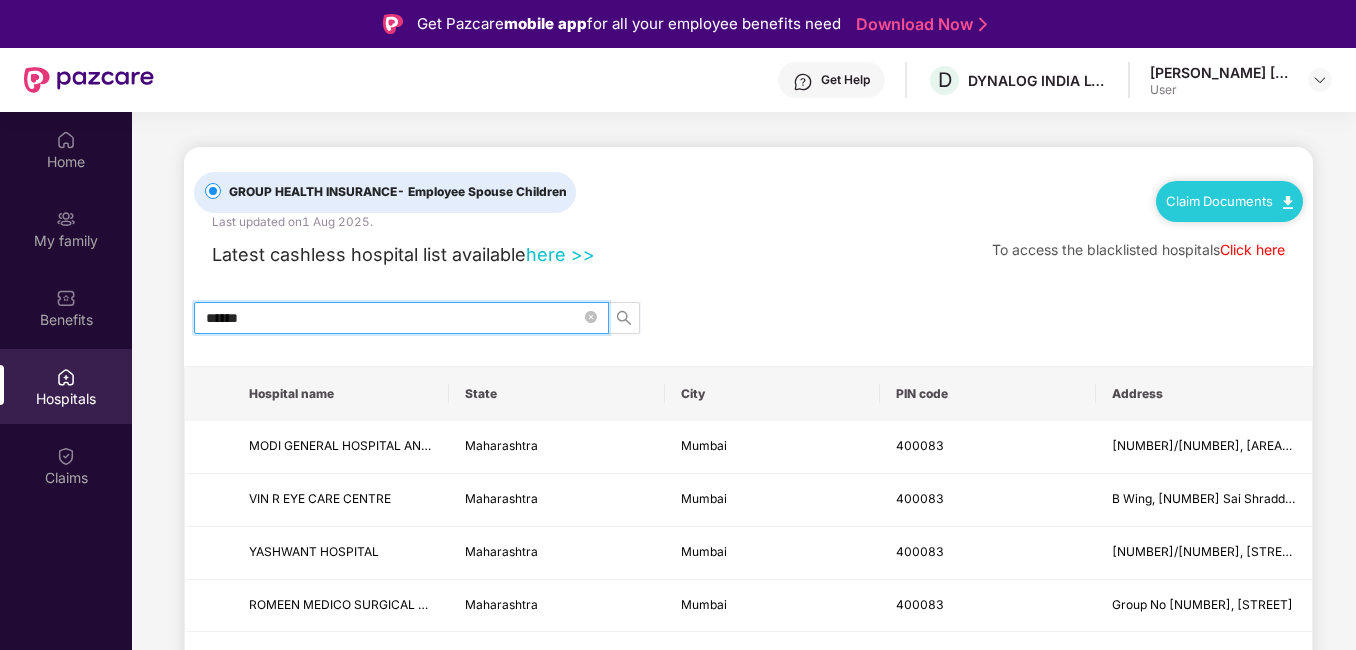 click on "******" at bounding box center (393, 318) 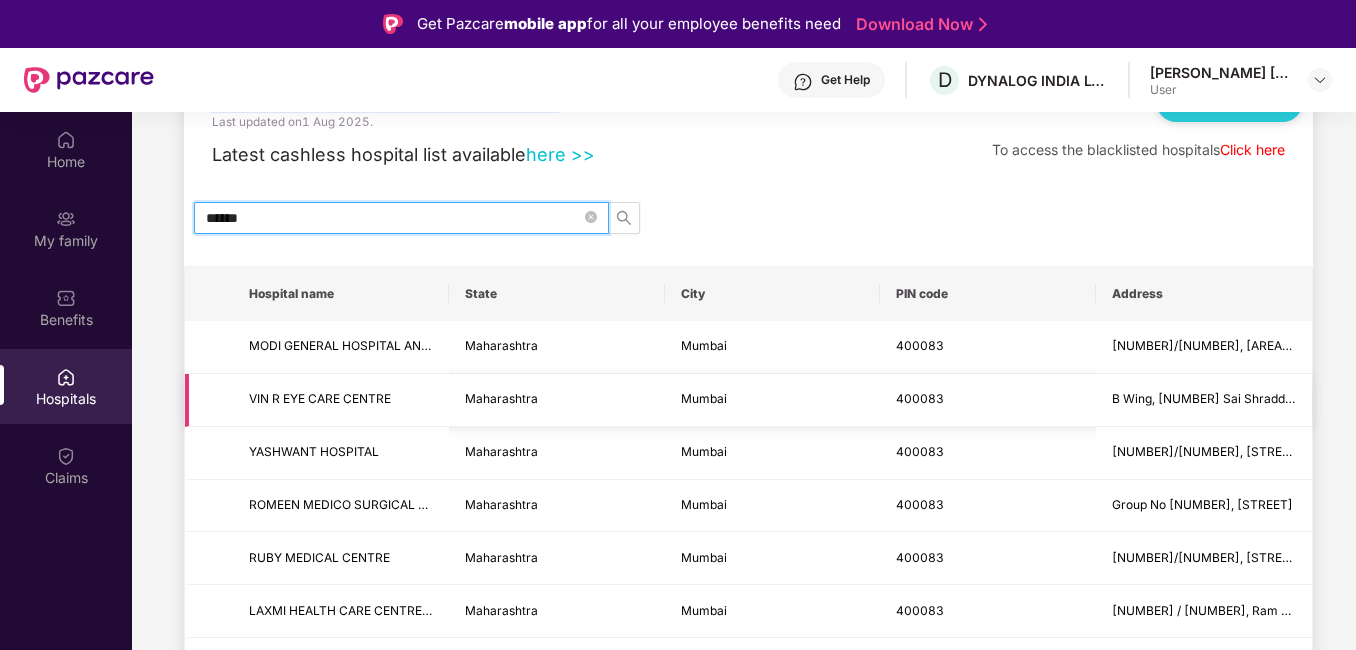 scroll, scrollTop: 156, scrollLeft: 0, axis: vertical 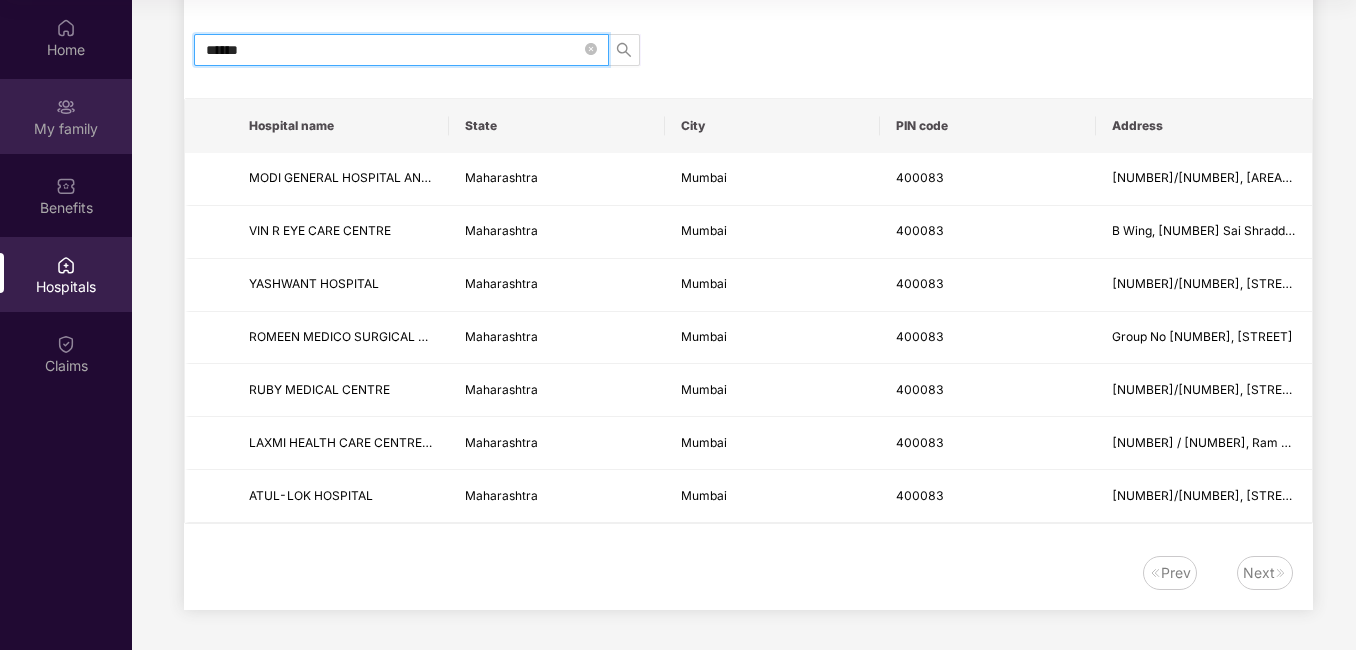 type on "******" 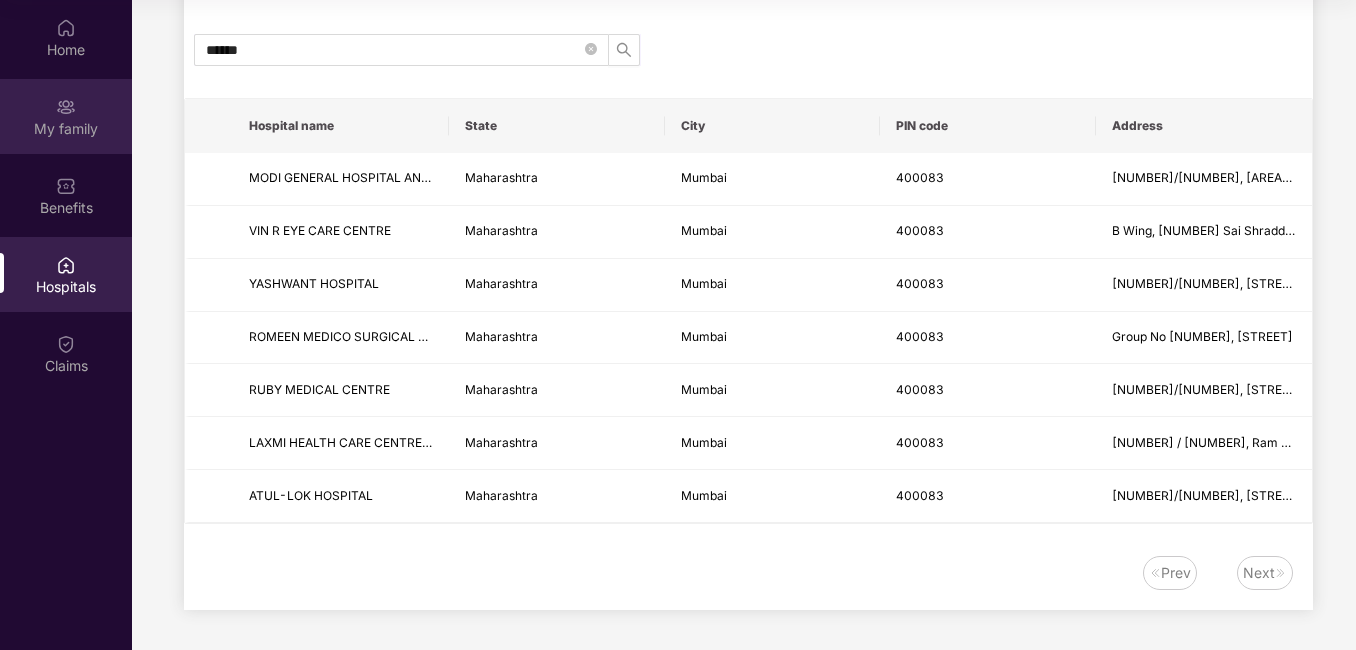 click on "My family" at bounding box center (66, 129) 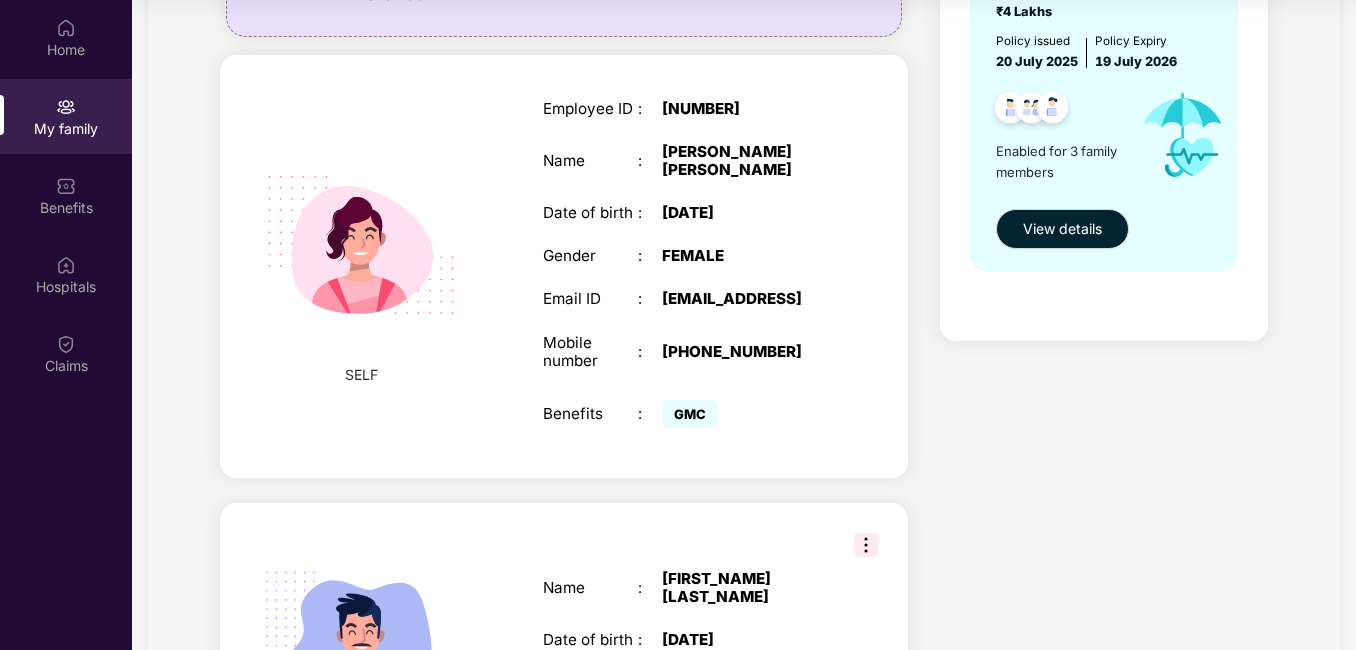scroll, scrollTop: 0, scrollLeft: 0, axis: both 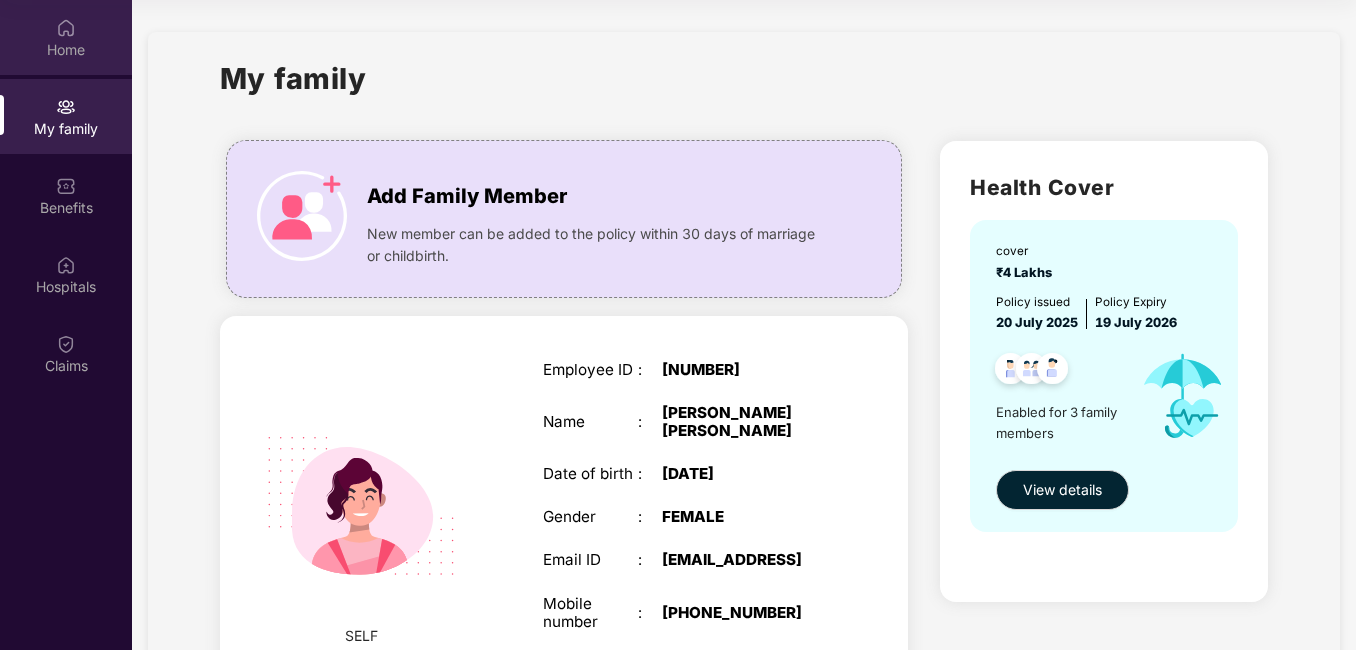 click on "Home" at bounding box center (66, 50) 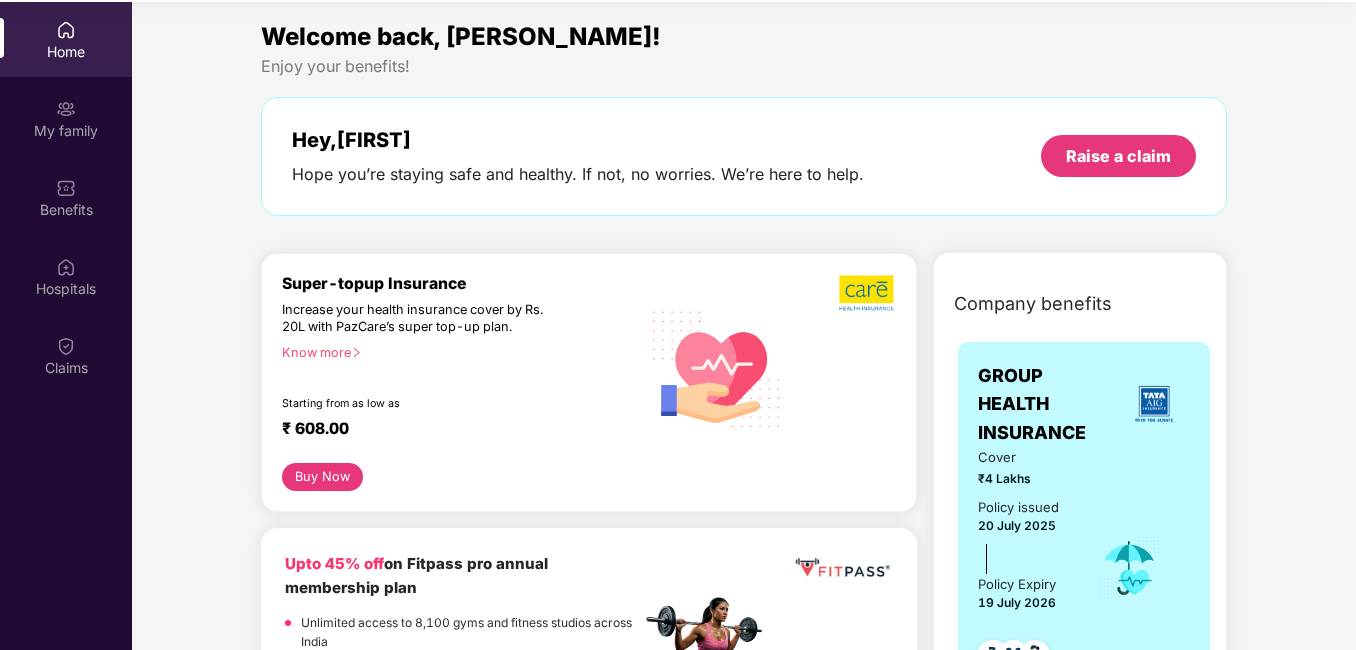 scroll, scrollTop: 112, scrollLeft: 0, axis: vertical 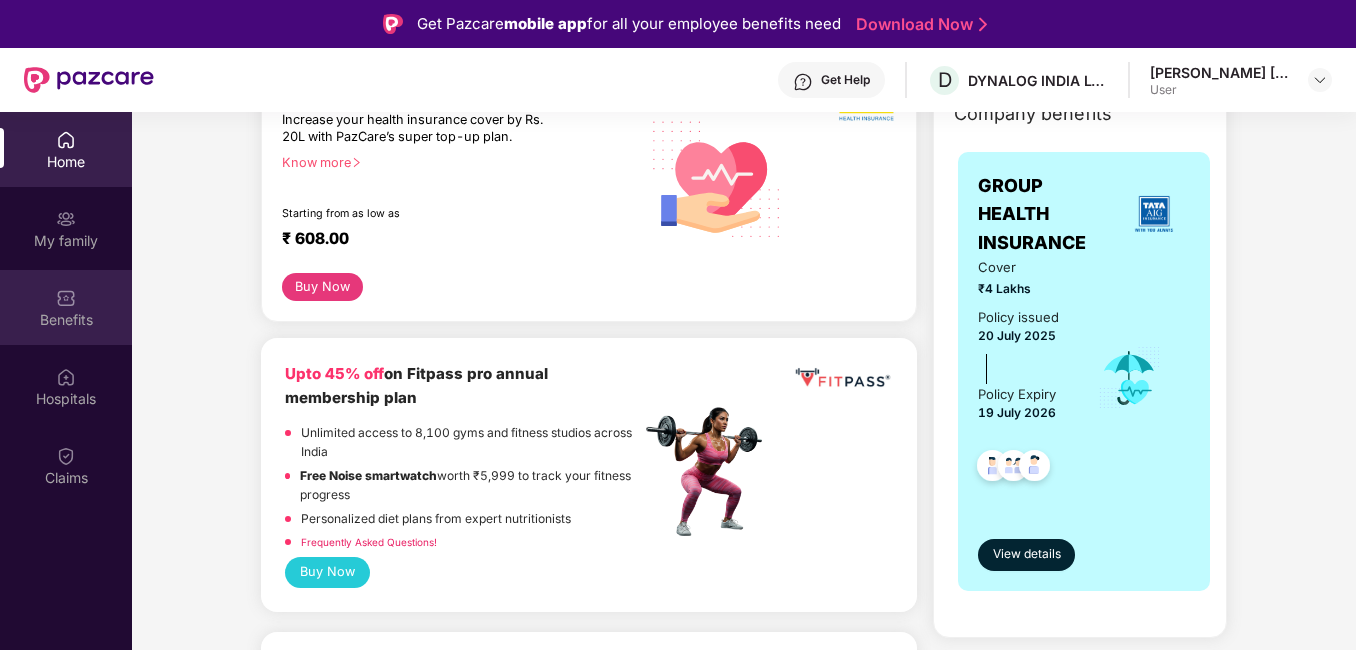 click on "Benefits" at bounding box center (66, 320) 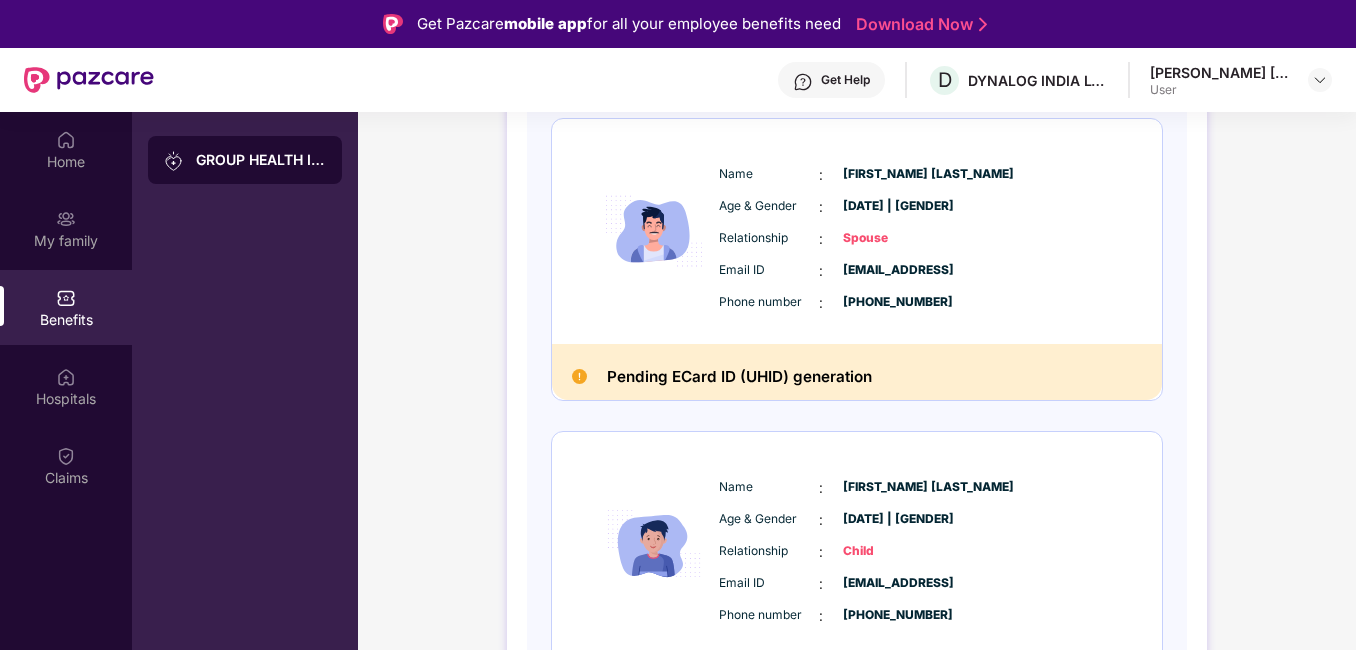 scroll, scrollTop: 676, scrollLeft: 0, axis: vertical 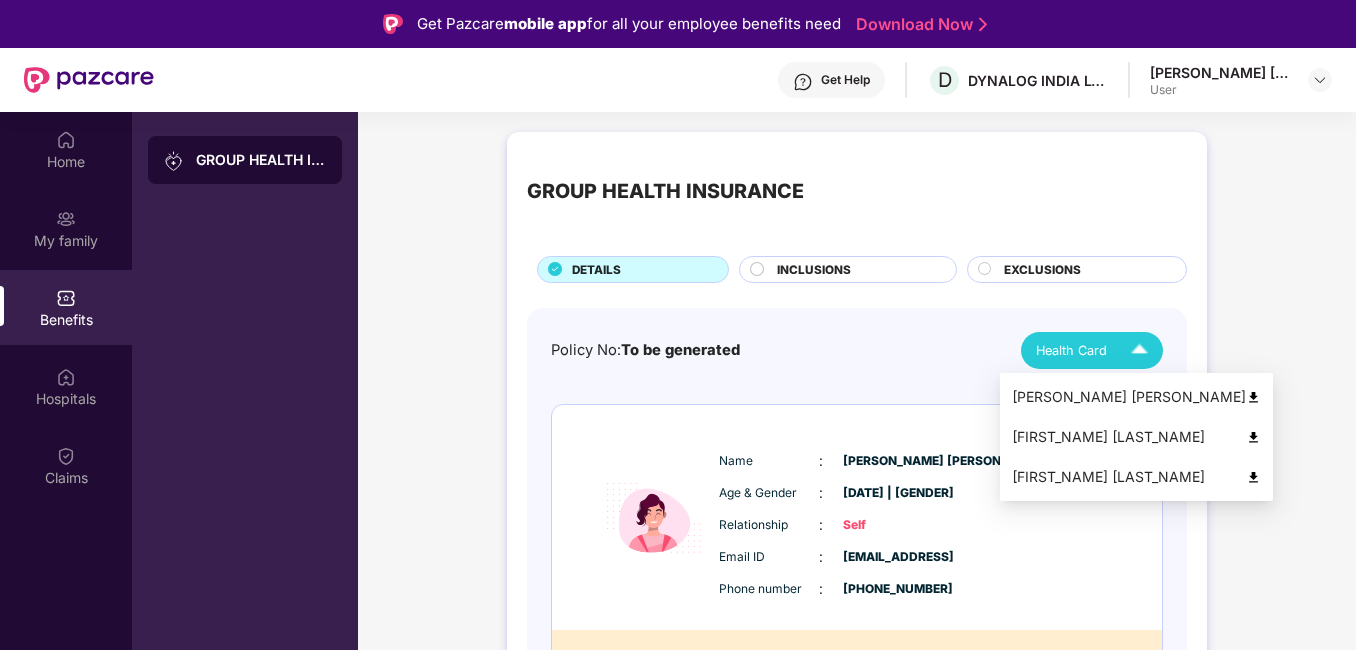 click at bounding box center (1139, 350) 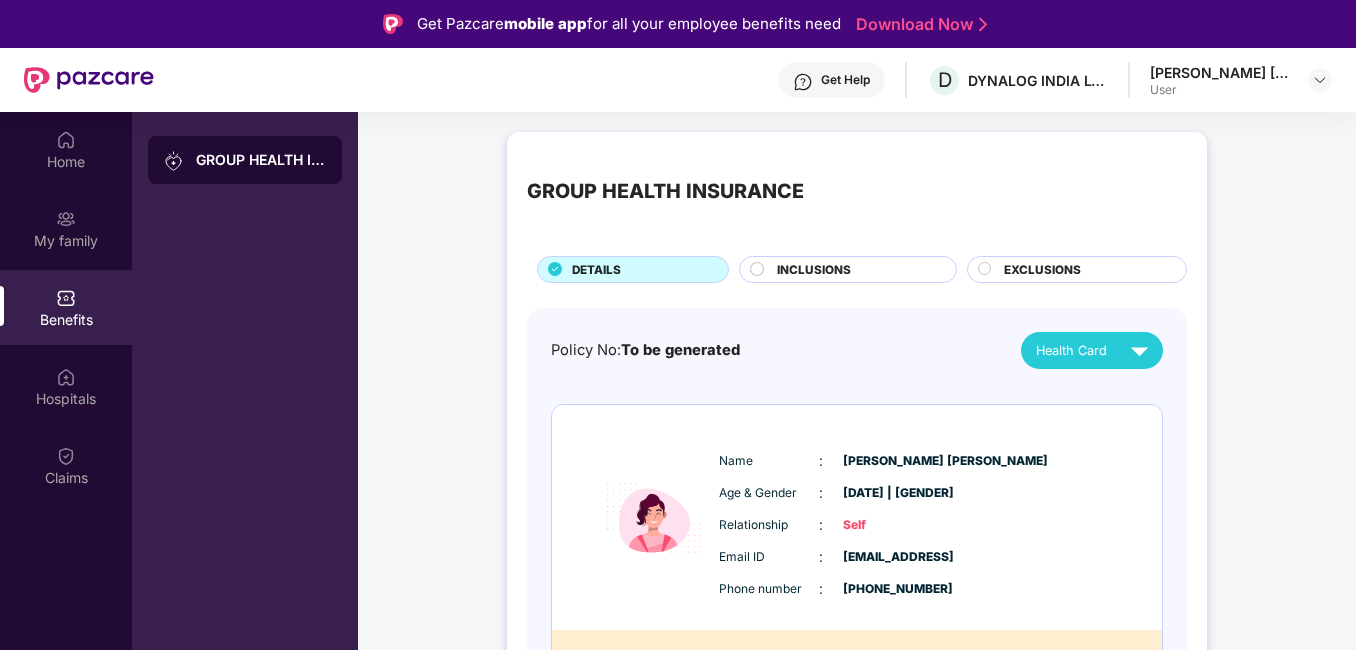 click on "GROUP HEALTH INSURANCE DETAILS INCLUSIONS EXCLUSIONS Policy No: To be generated Health Card Name : [FIRST_NAME] [LAST_NAME] Age & Gender : [DATE] | [GENDER] Relationship : Self Email ID : [EMAIL] Phone number : [PHONE] Pending ECard ID (UHID) generation Name : [FIRST_NAME] [LAST_NAME] Age & Gender : [DATE] | [GENDER] Relationship : Spouse Email ID : [EMAIL] Phone number : [PHONE] Pending ECard ID (UHID) generation Name : [FIRST_NAME] [LAST_NAME] Age & Gender : [DATE] | [GENDER] Relationship : Child Email ID : [EMAIL] Phone number : [PHONE] Pending ECard ID (UHID) generation" at bounding box center [857, 780] 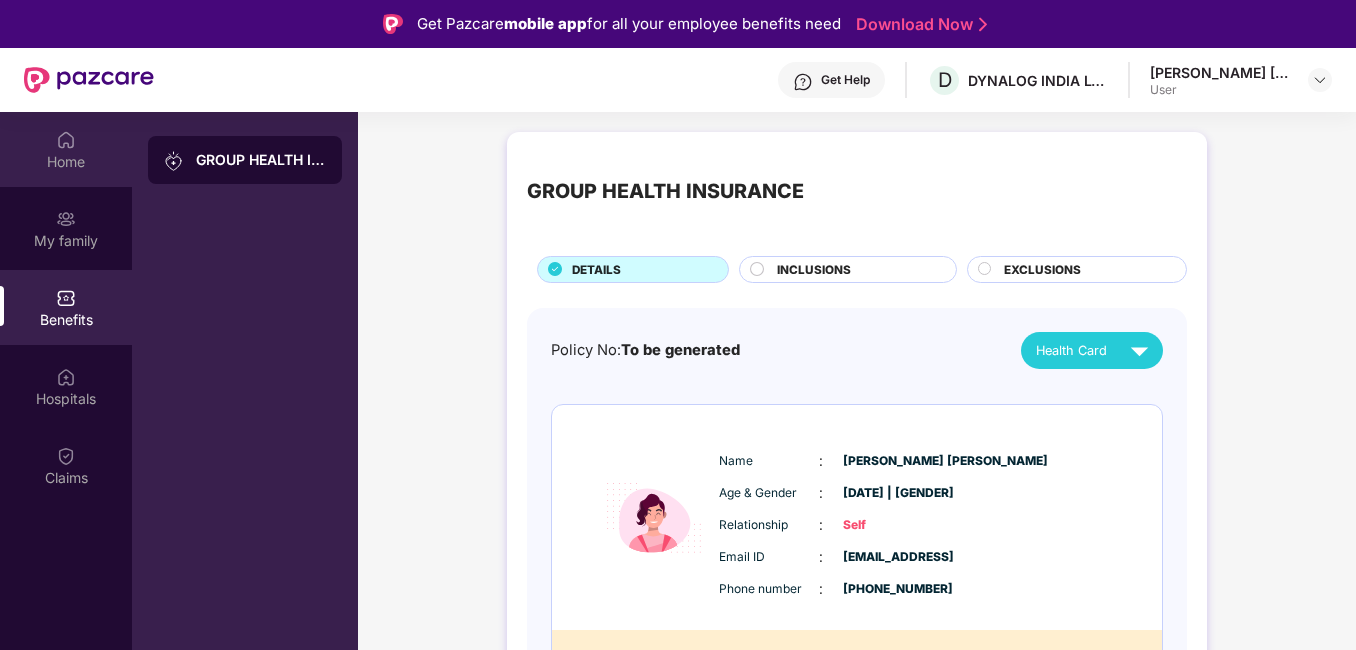 click on "Home" at bounding box center (66, 162) 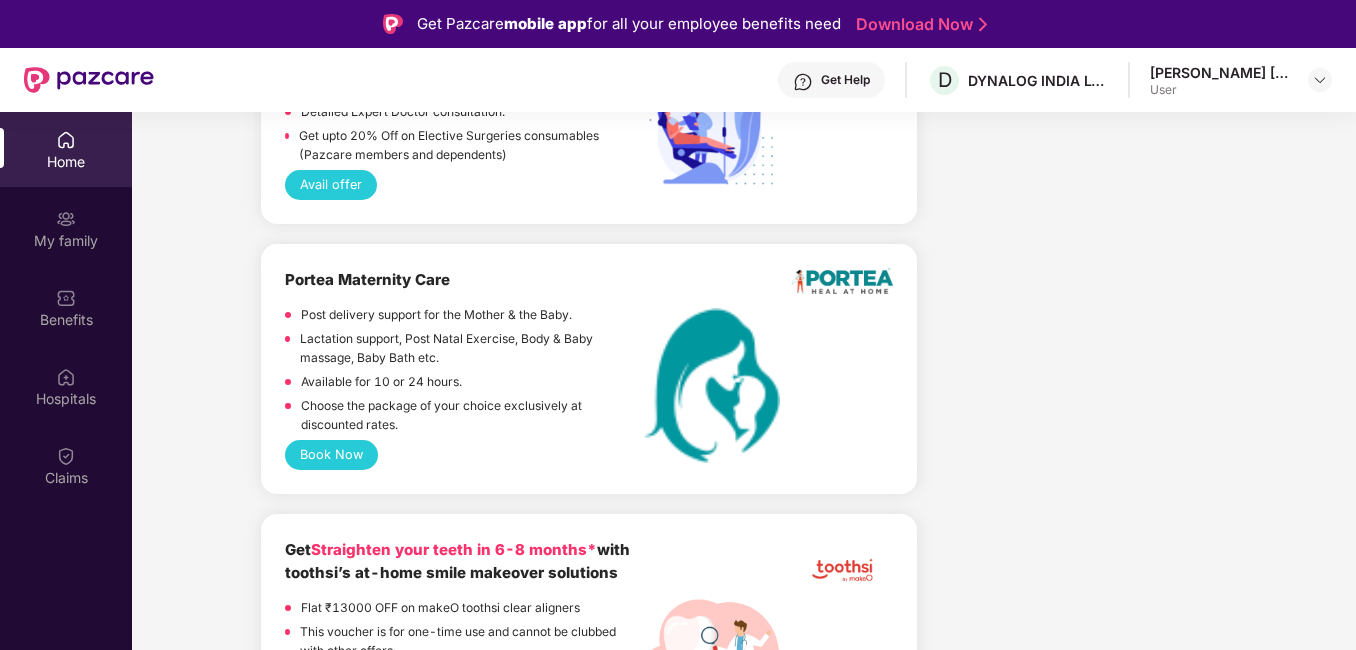 scroll, scrollTop: 2900, scrollLeft: 0, axis: vertical 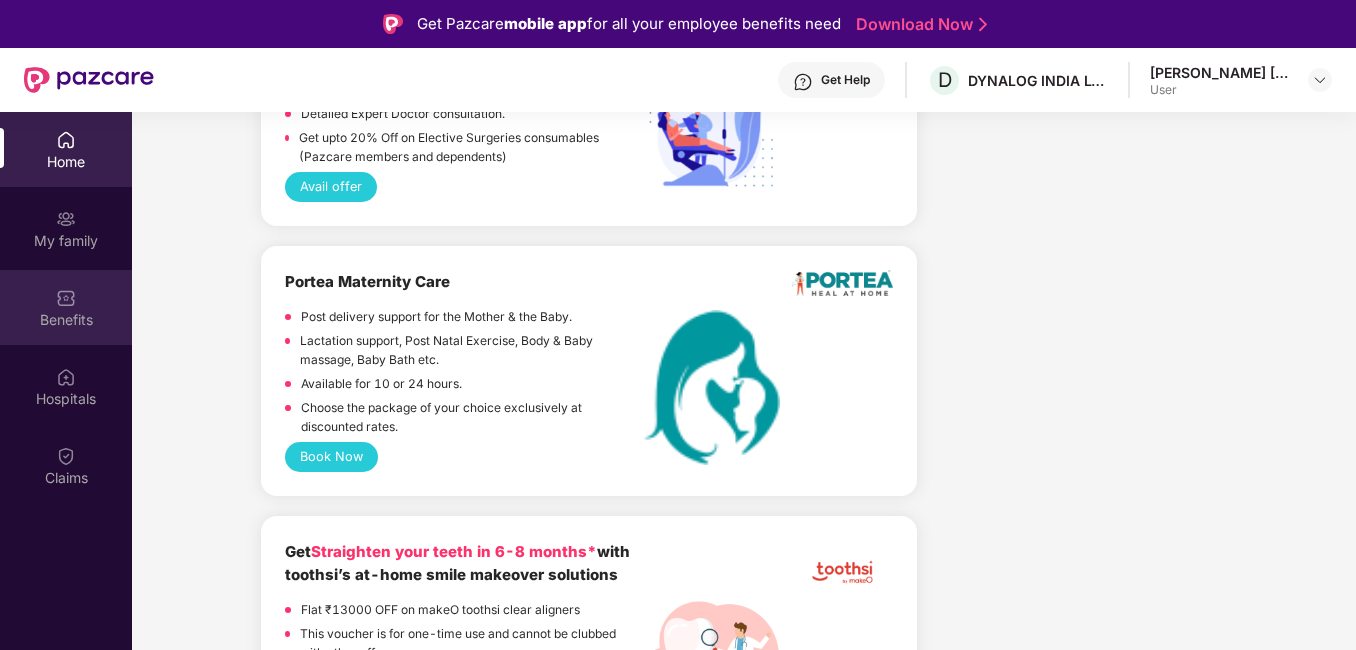 click on "Benefits" at bounding box center (66, 320) 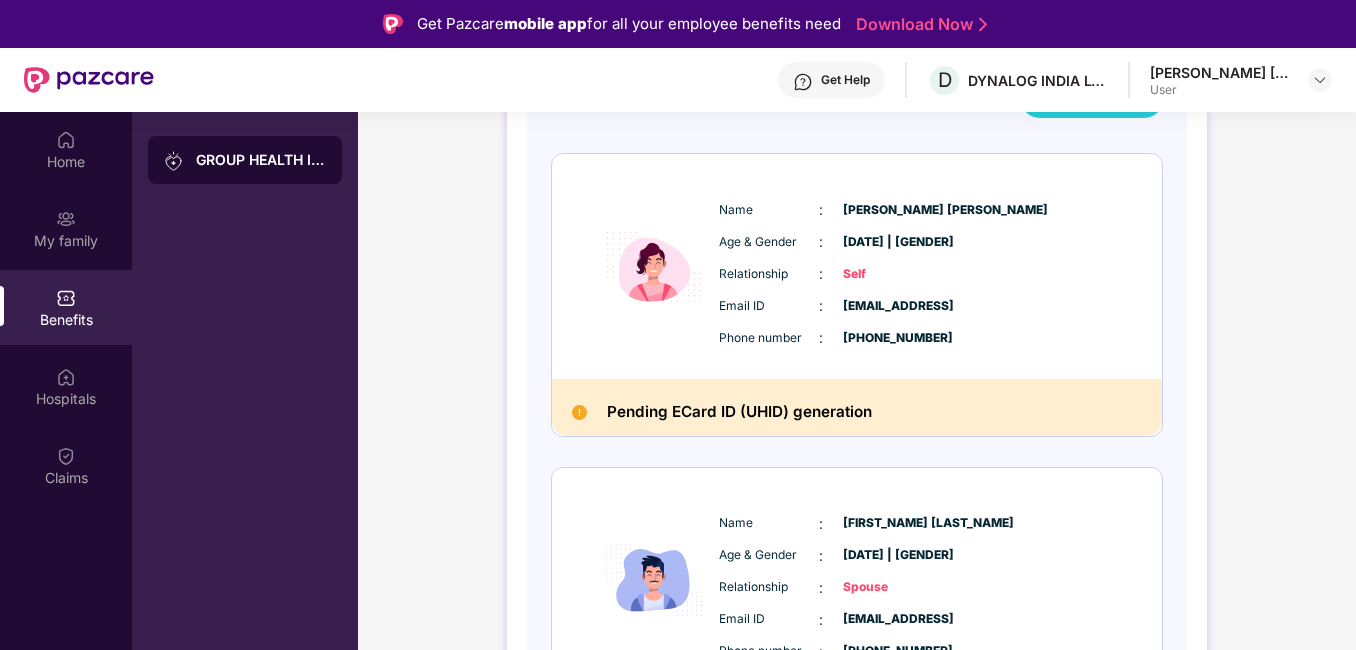 scroll, scrollTop: 0, scrollLeft: 0, axis: both 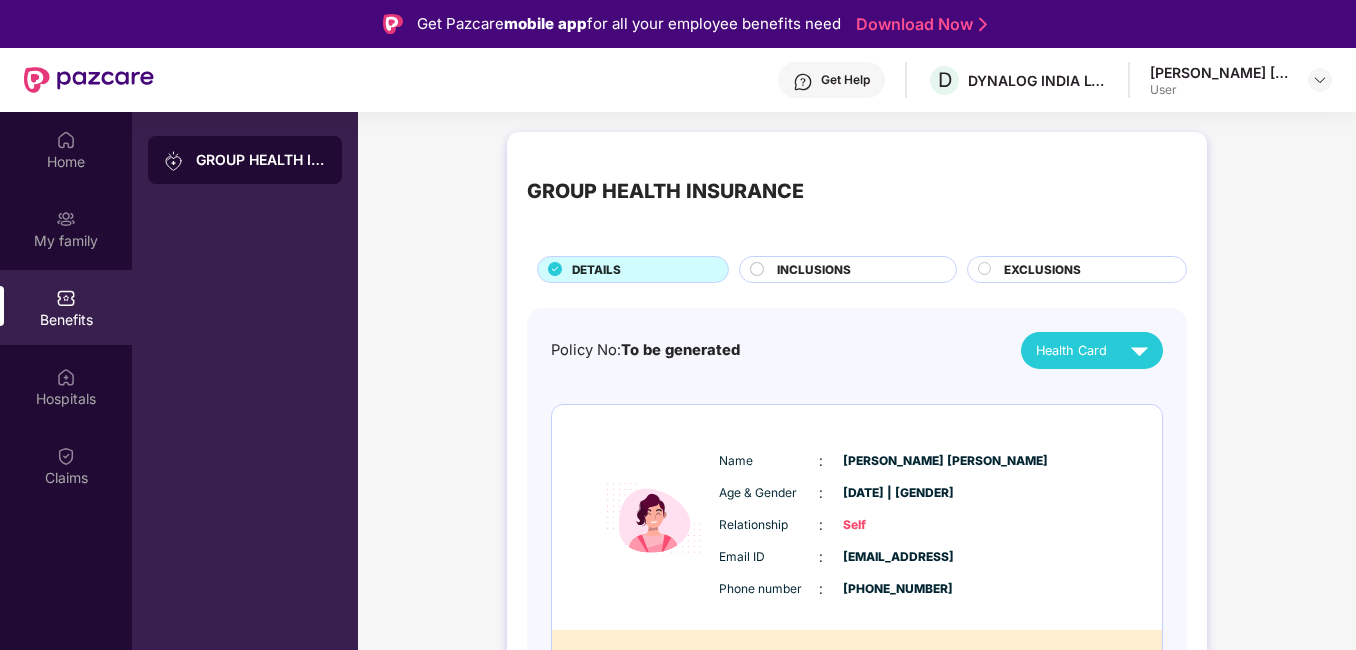 click 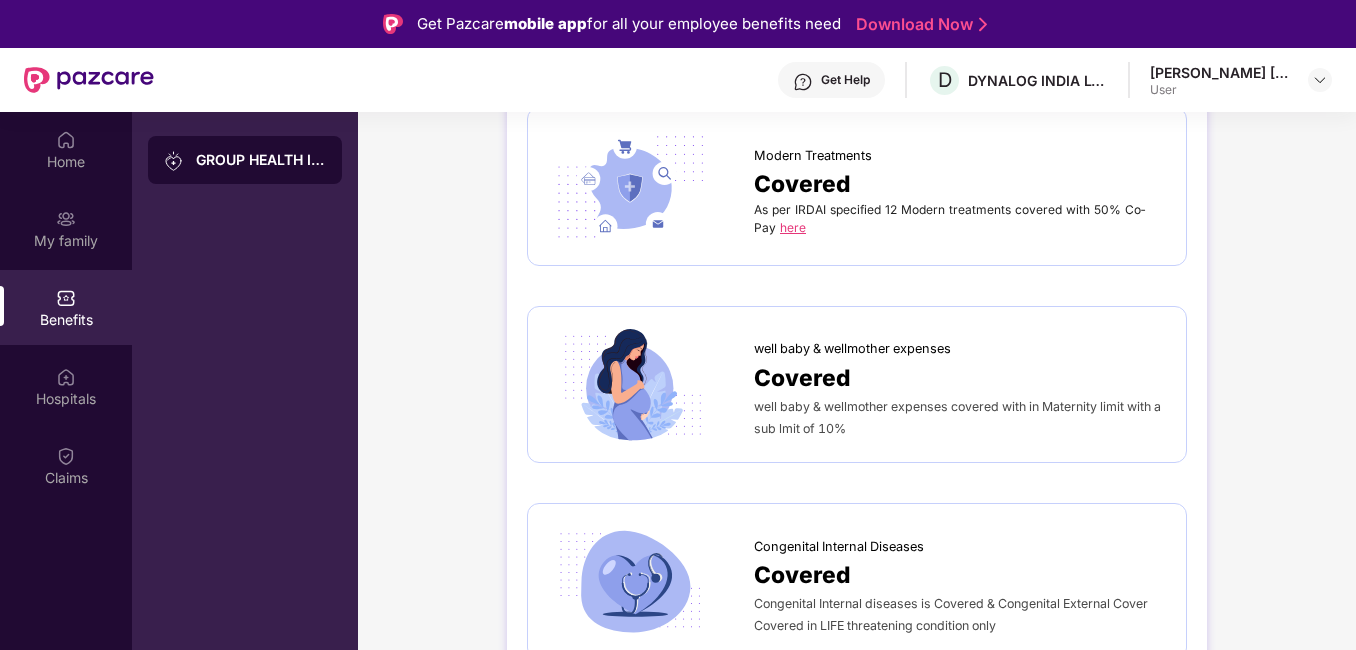 scroll, scrollTop: 4490, scrollLeft: 0, axis: vertical 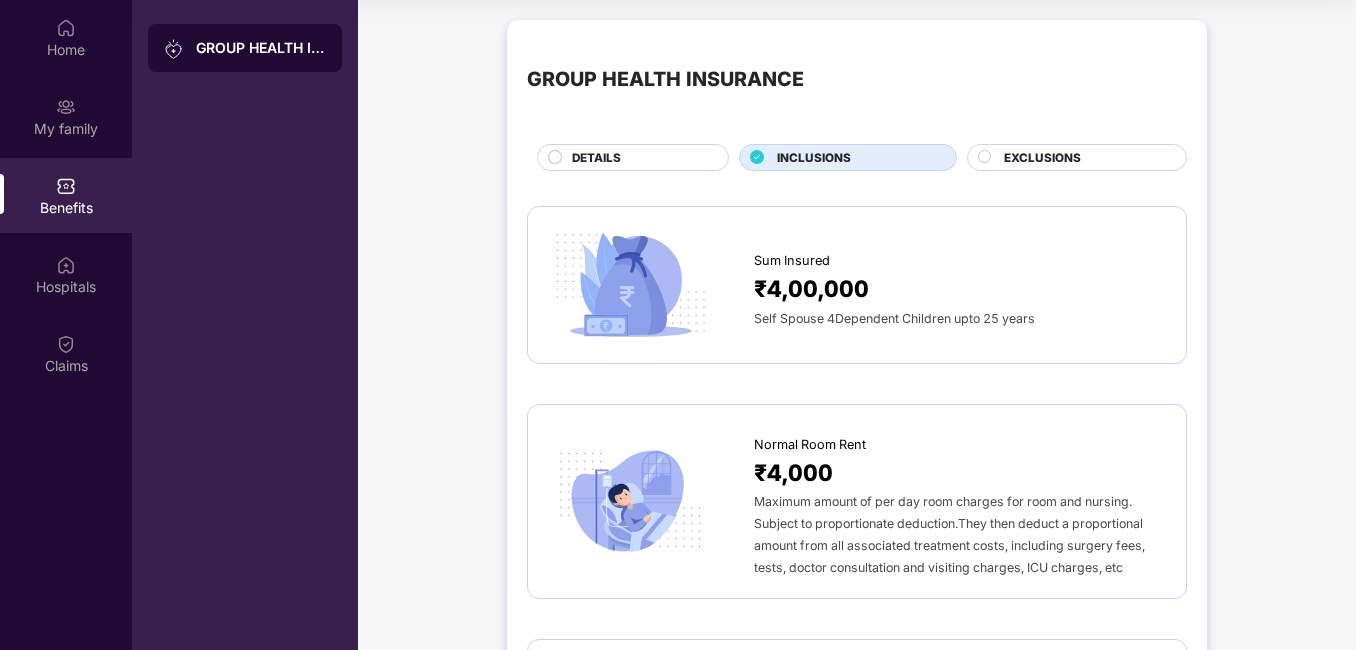 click 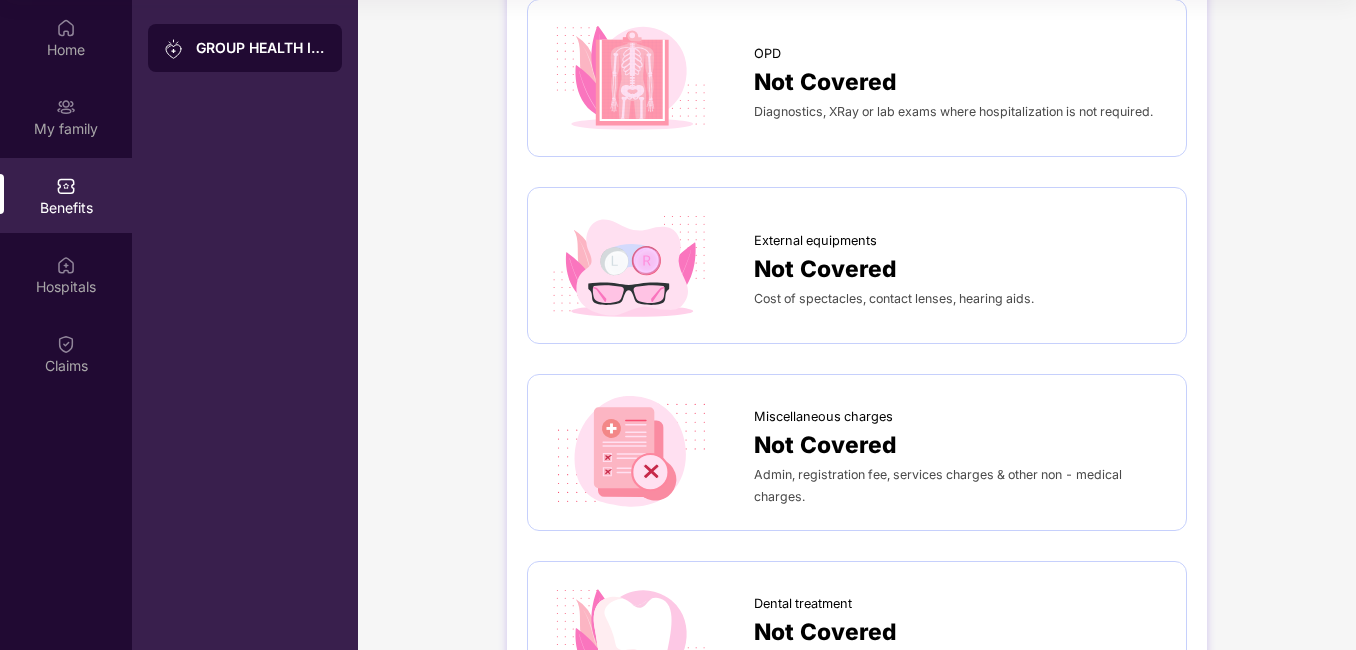 scroll, scrollTop: 0, scrollLeft: 0, axis: both 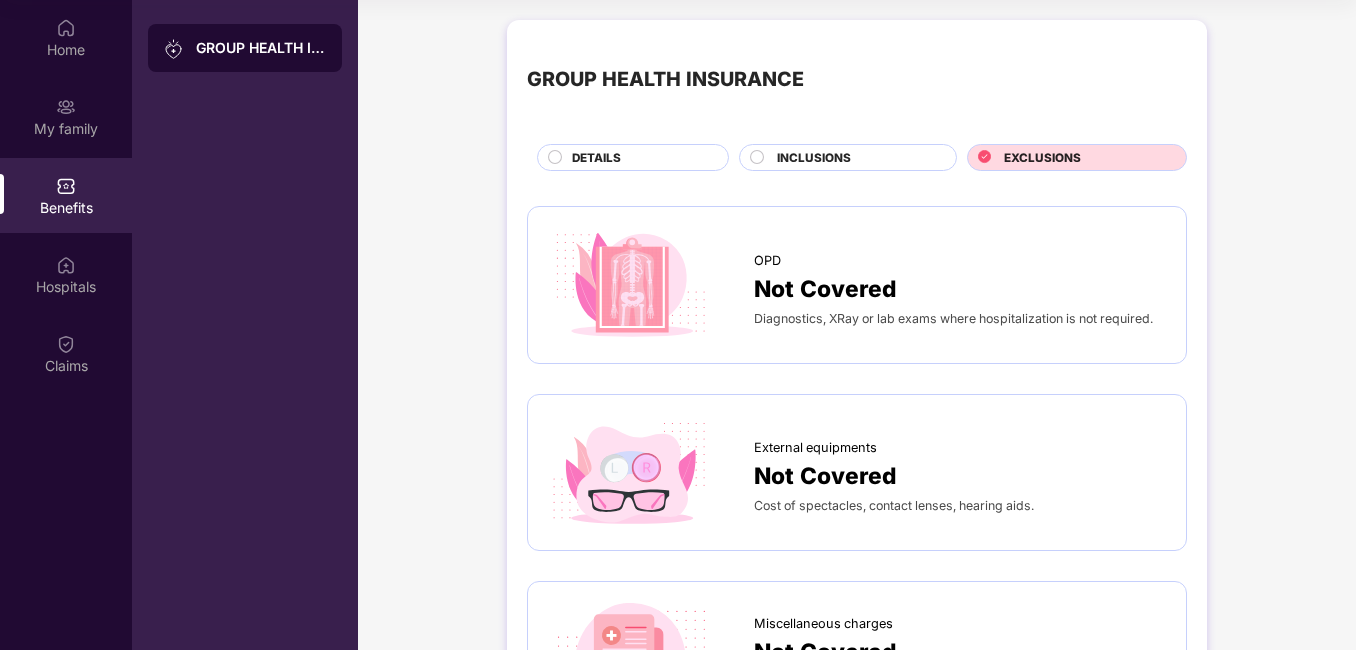 click 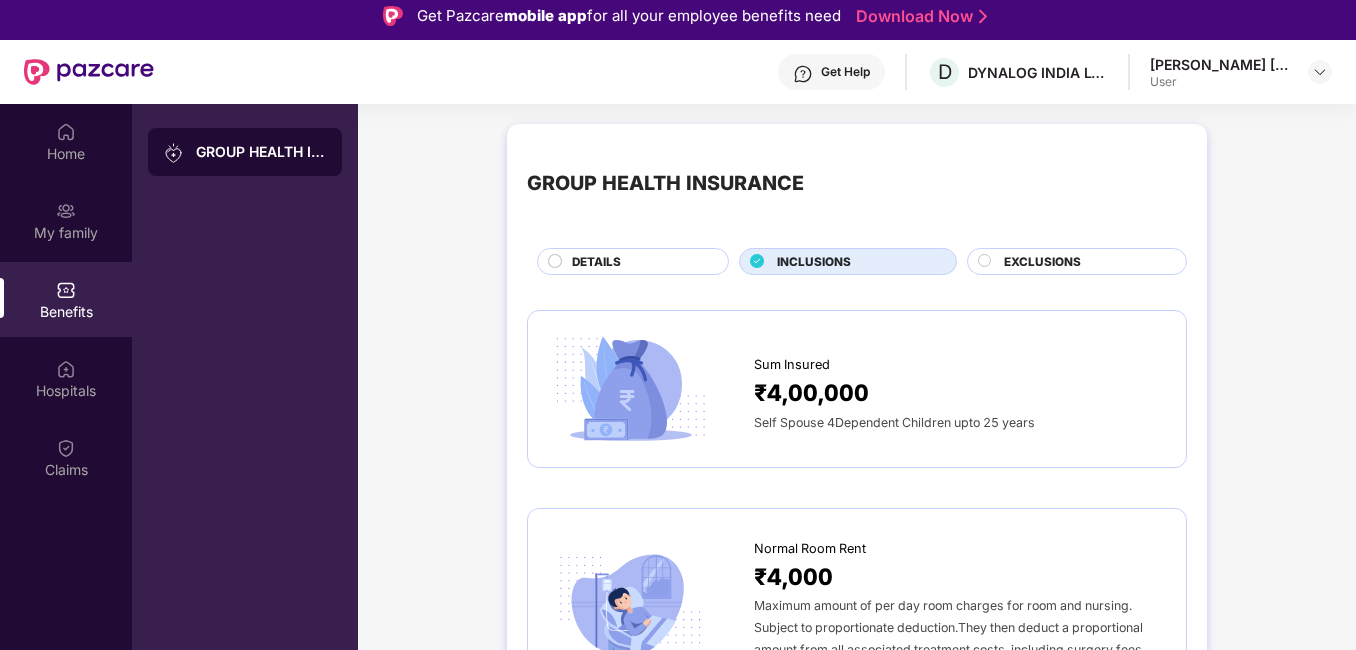 scroll, scrollTop: 0, scrollLeft: 0, axis: both 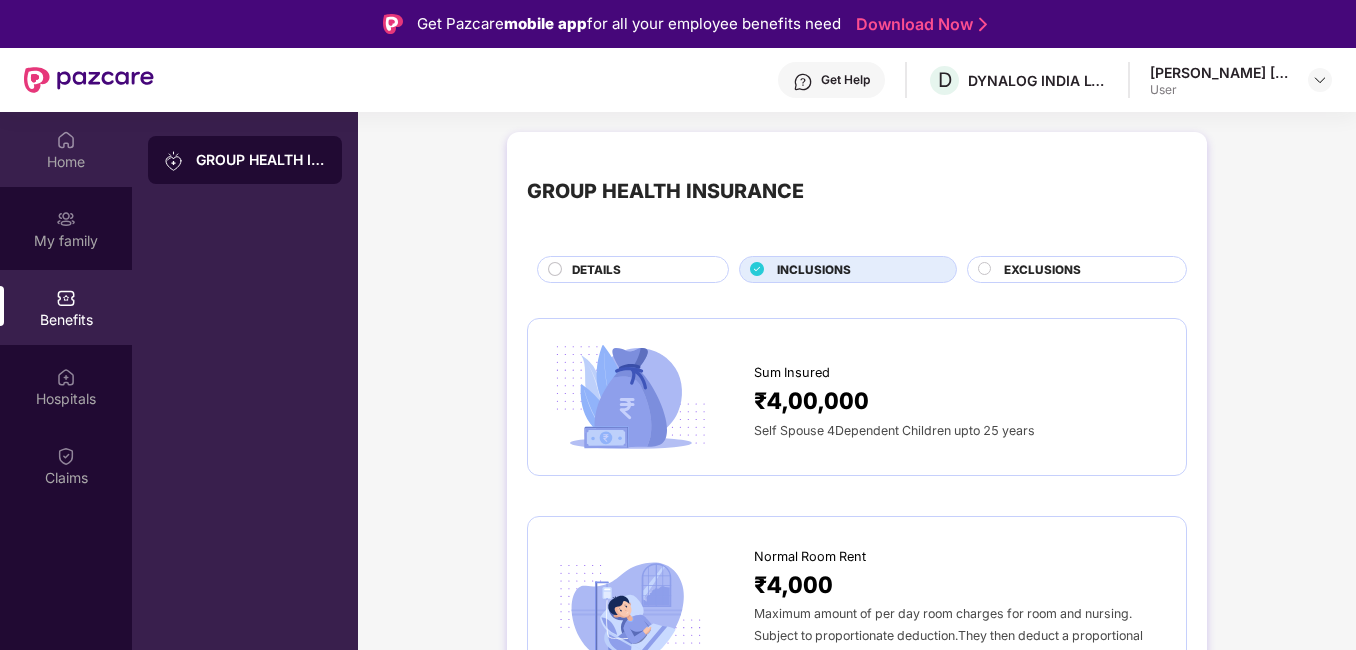click on "Home" at bounding box center [66, 162] 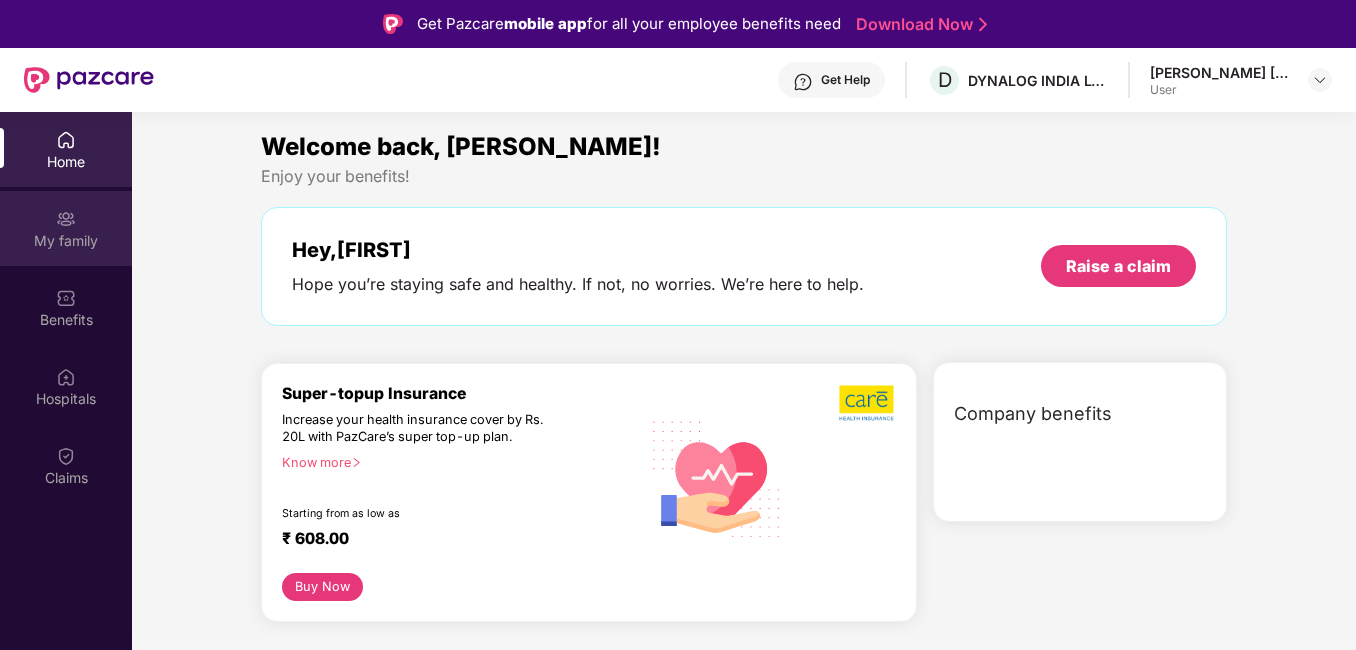 click on "My family" at bounding box center (66, 241) 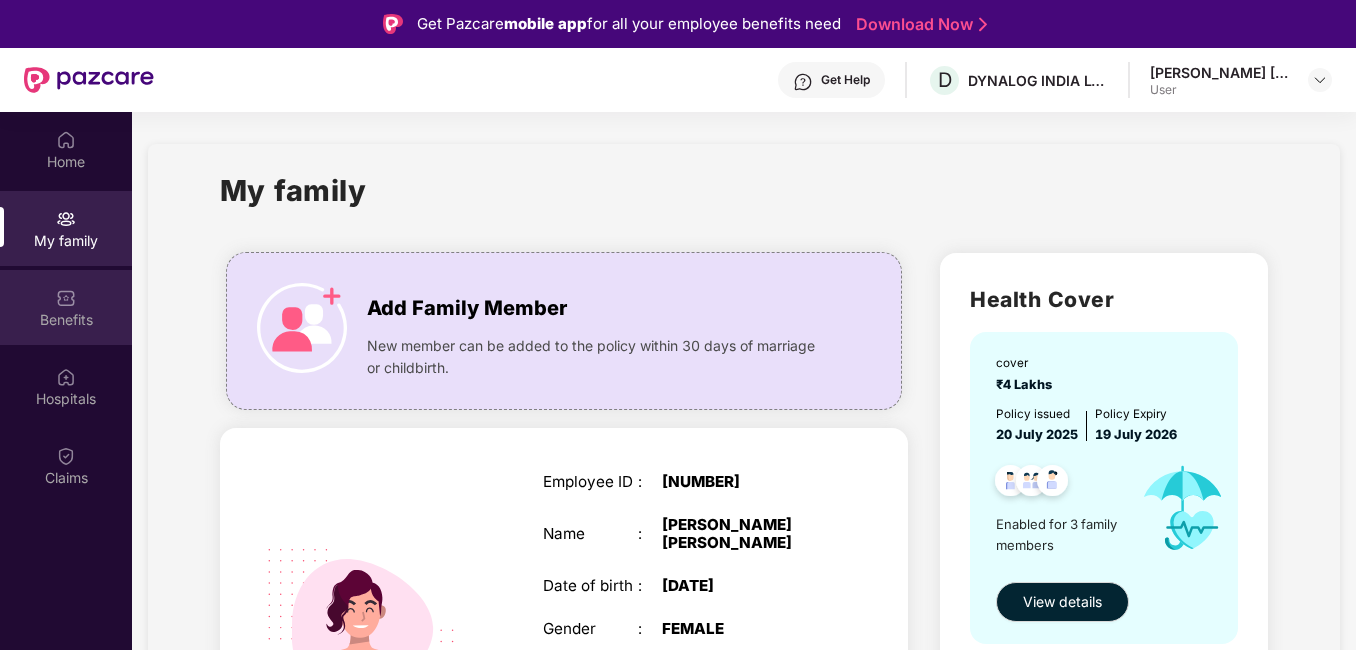 click on "Benefits" at bounding box center [66, 307] 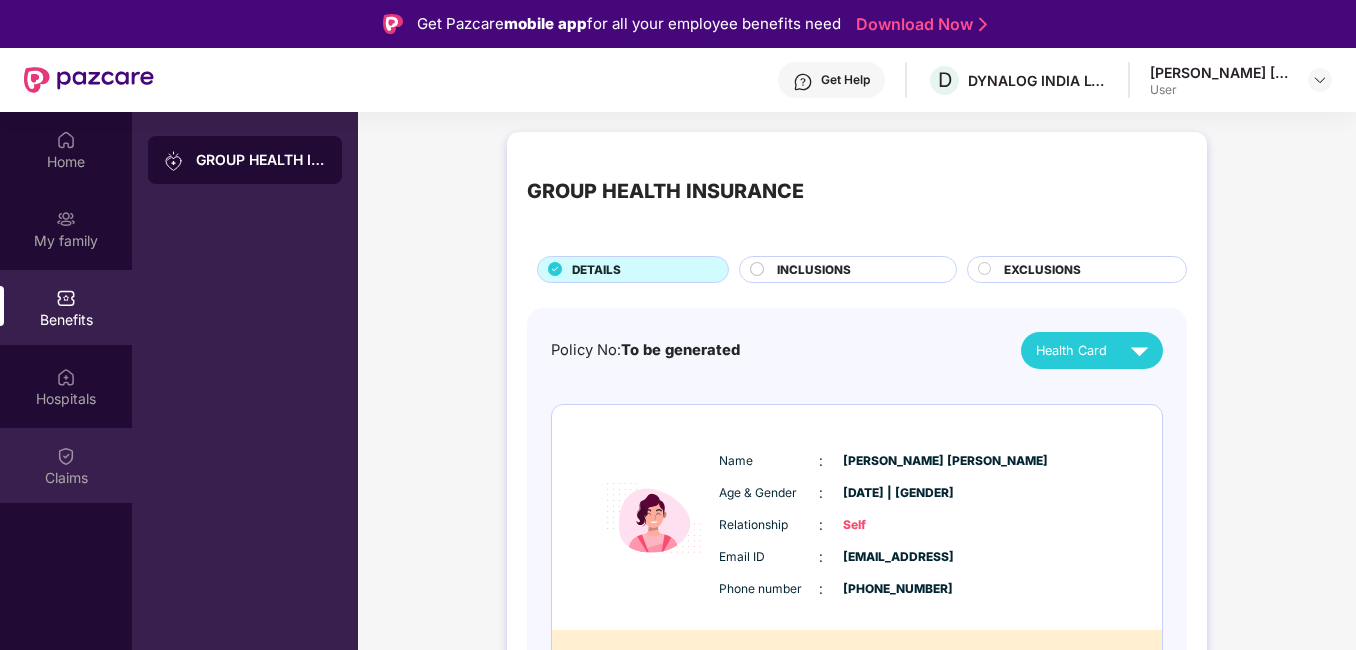 click at bounding box center (66, 456) 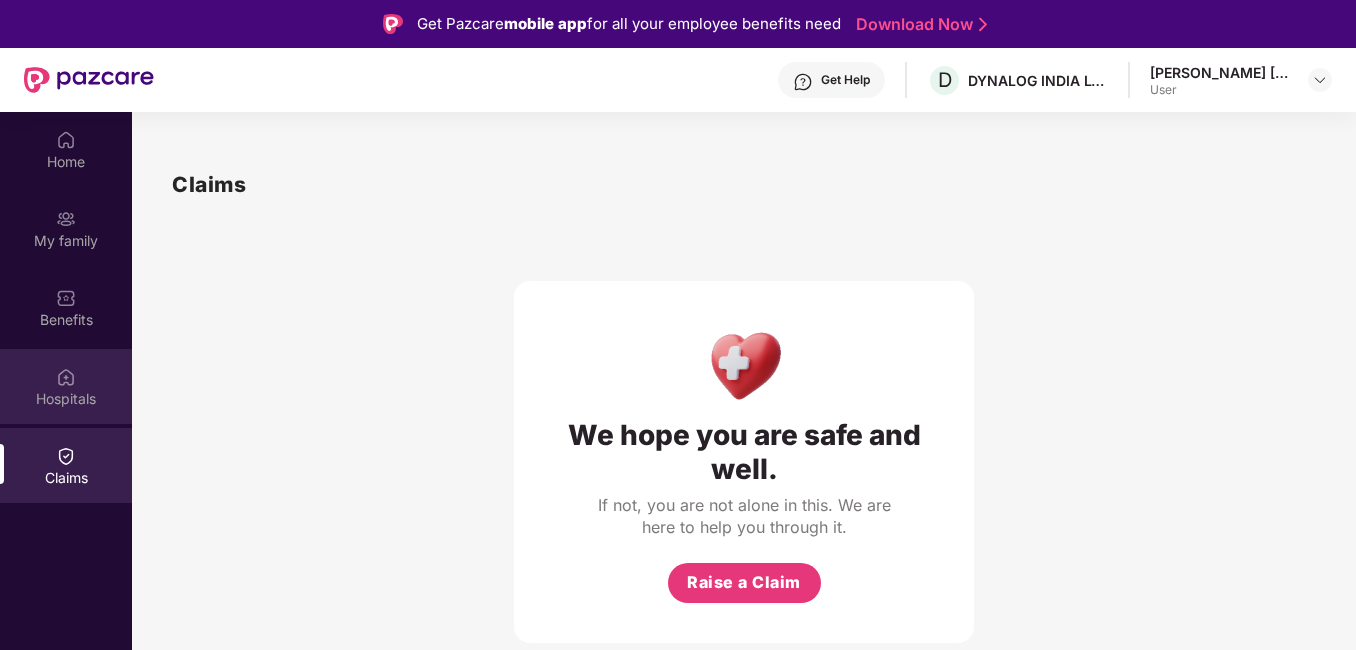 click on "Hospitals" at bounding box center (66, 399) 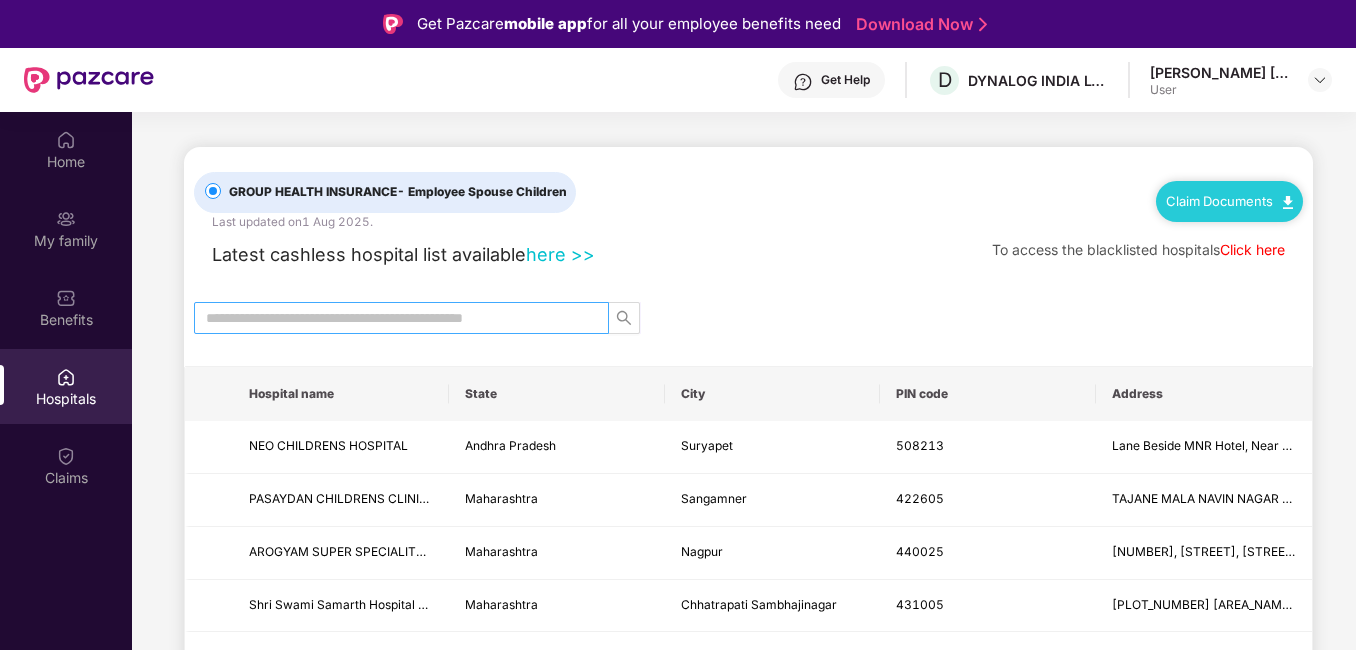 click at bounding box center [393, 318] 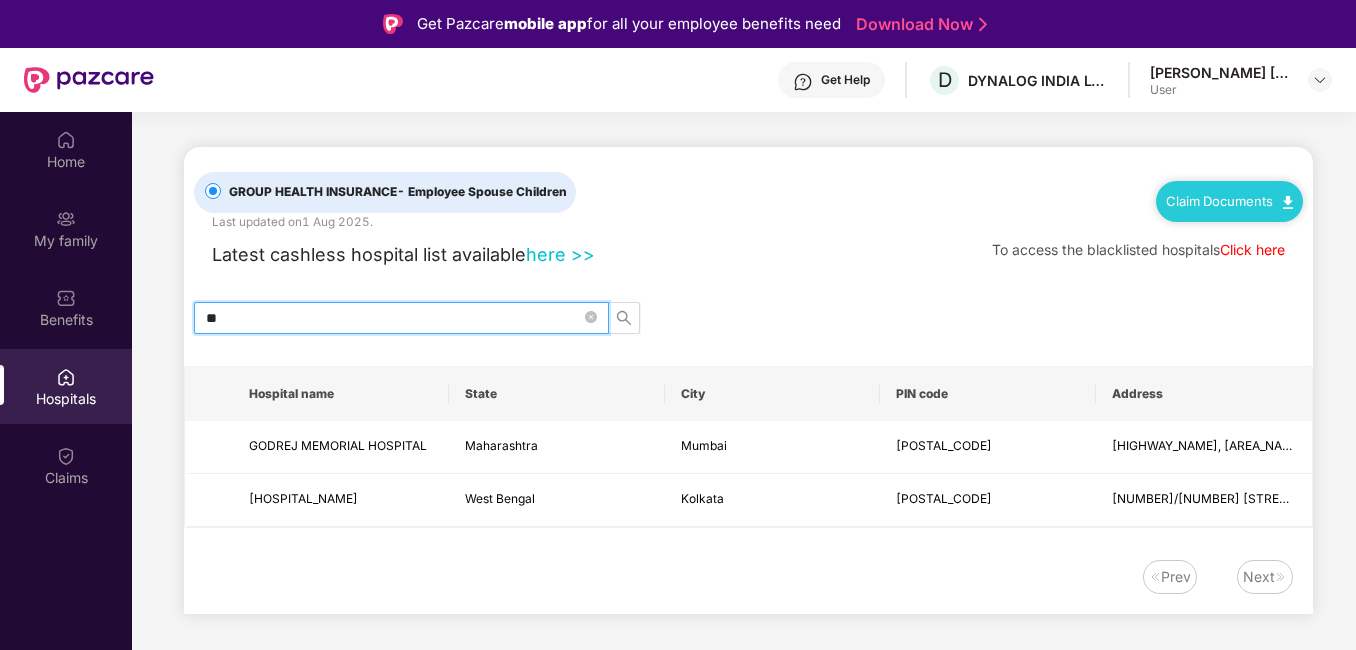 type on "*" 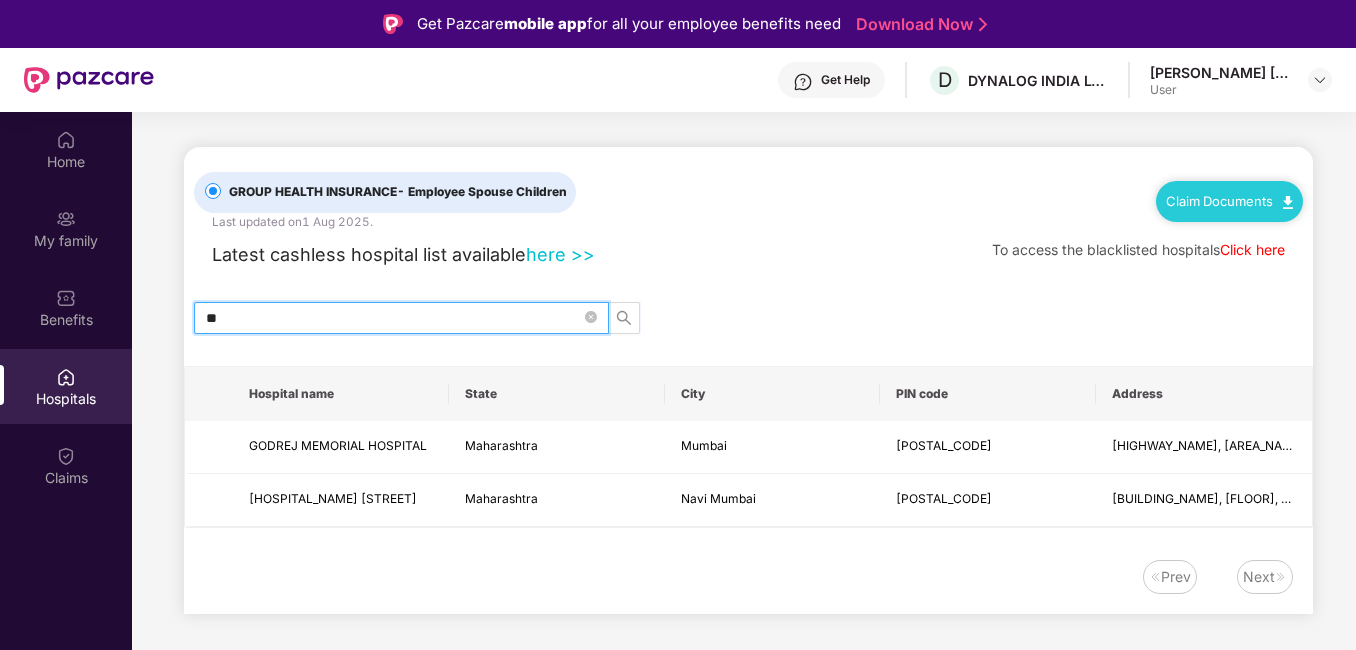 type on "*" 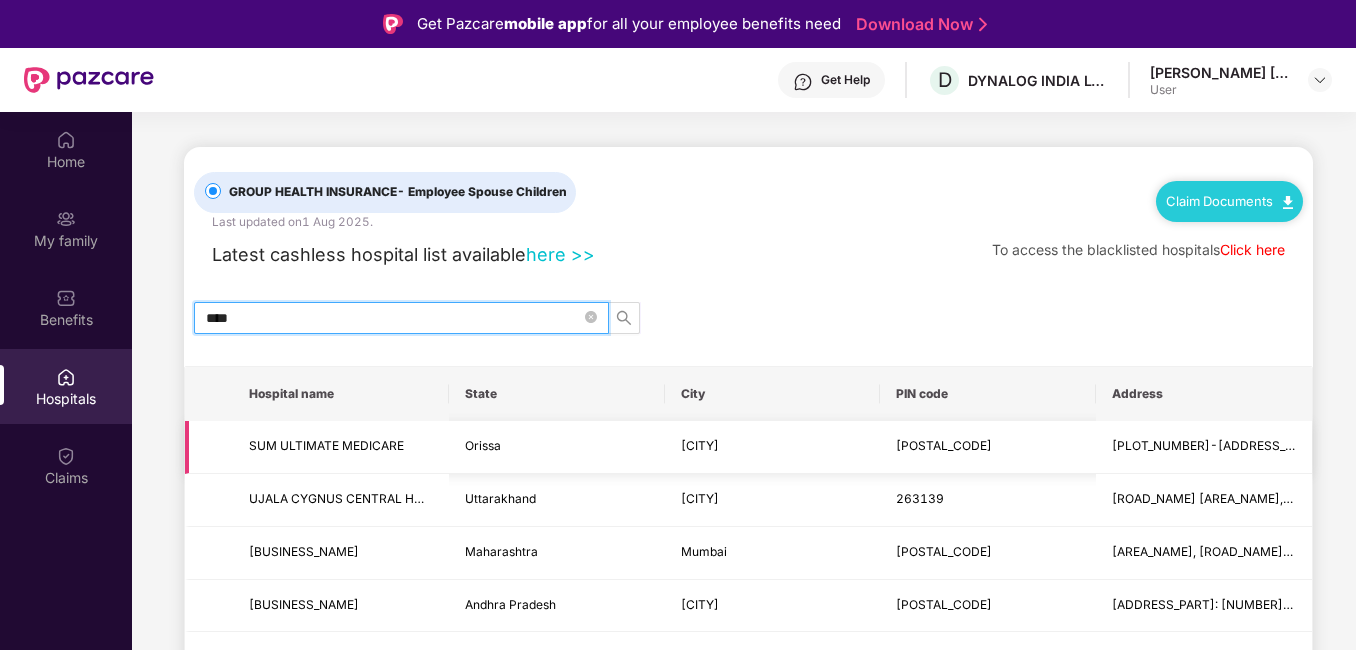 type on "*****" 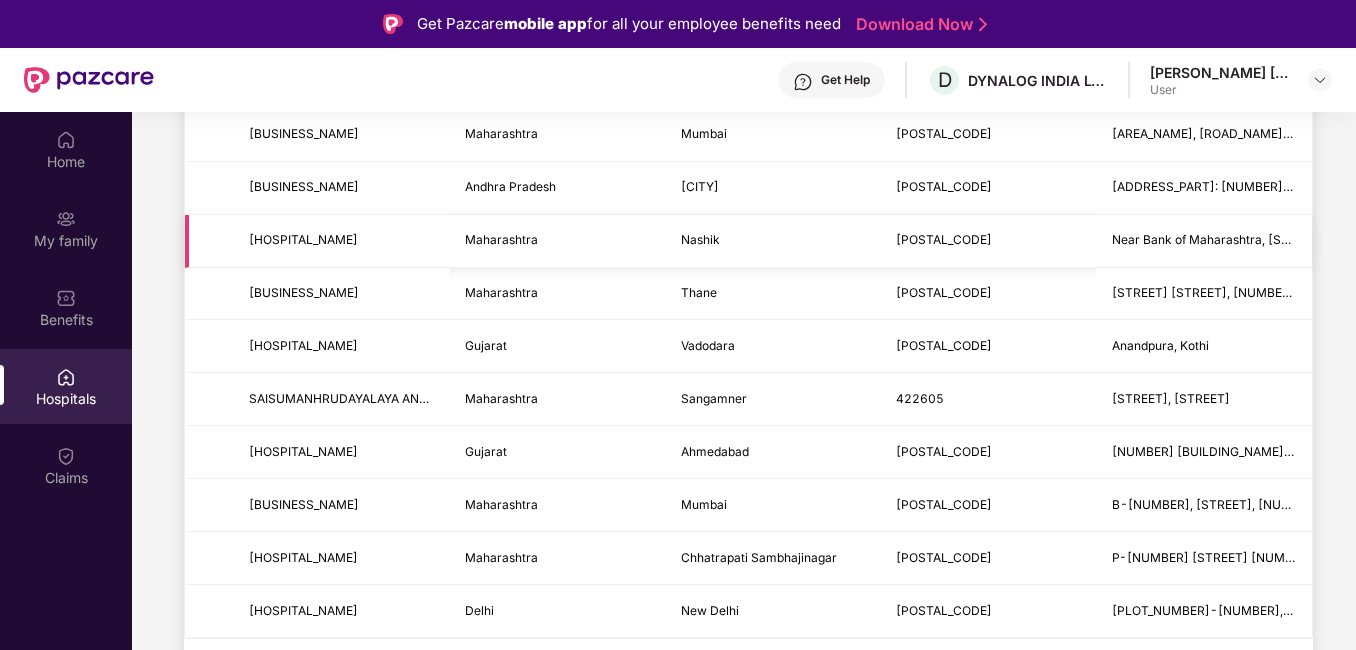 scroll, scrollTop: 315, scrollLeft: 0, axis: vertical 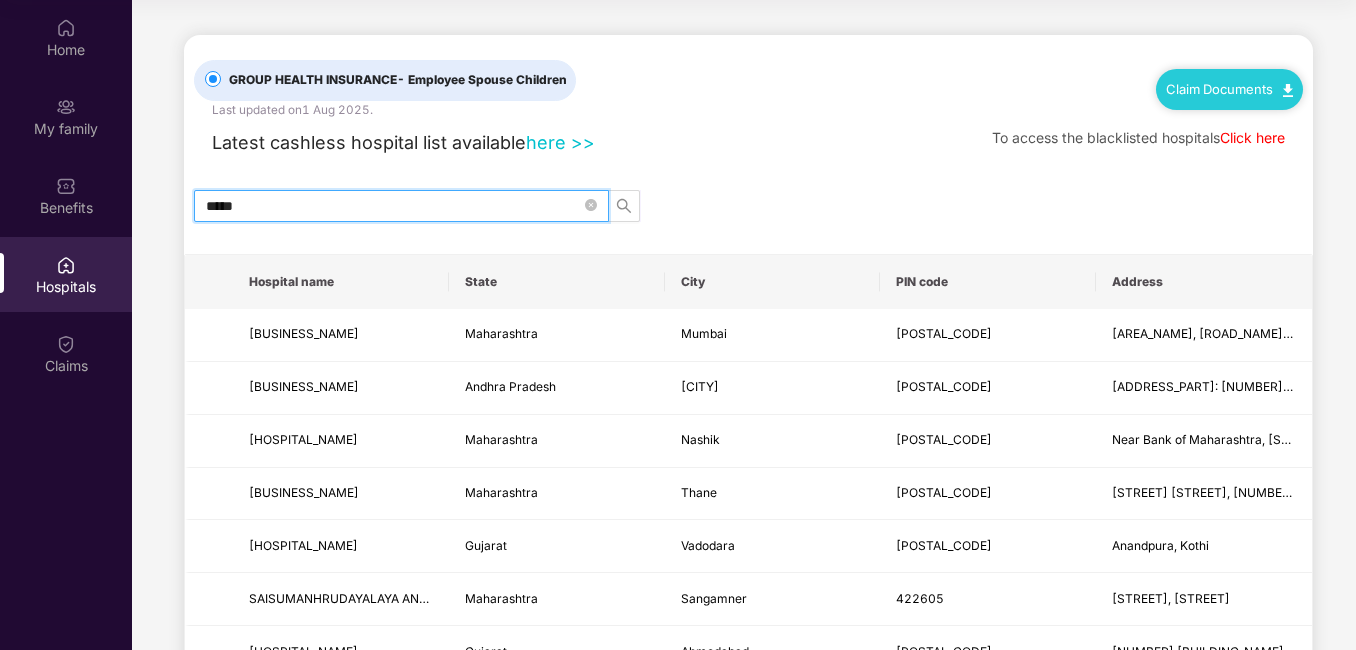drag, startPoint x: 283, startPoint y: 204, endPoint x: 149, endPoint y: 206, distance: 134.01492 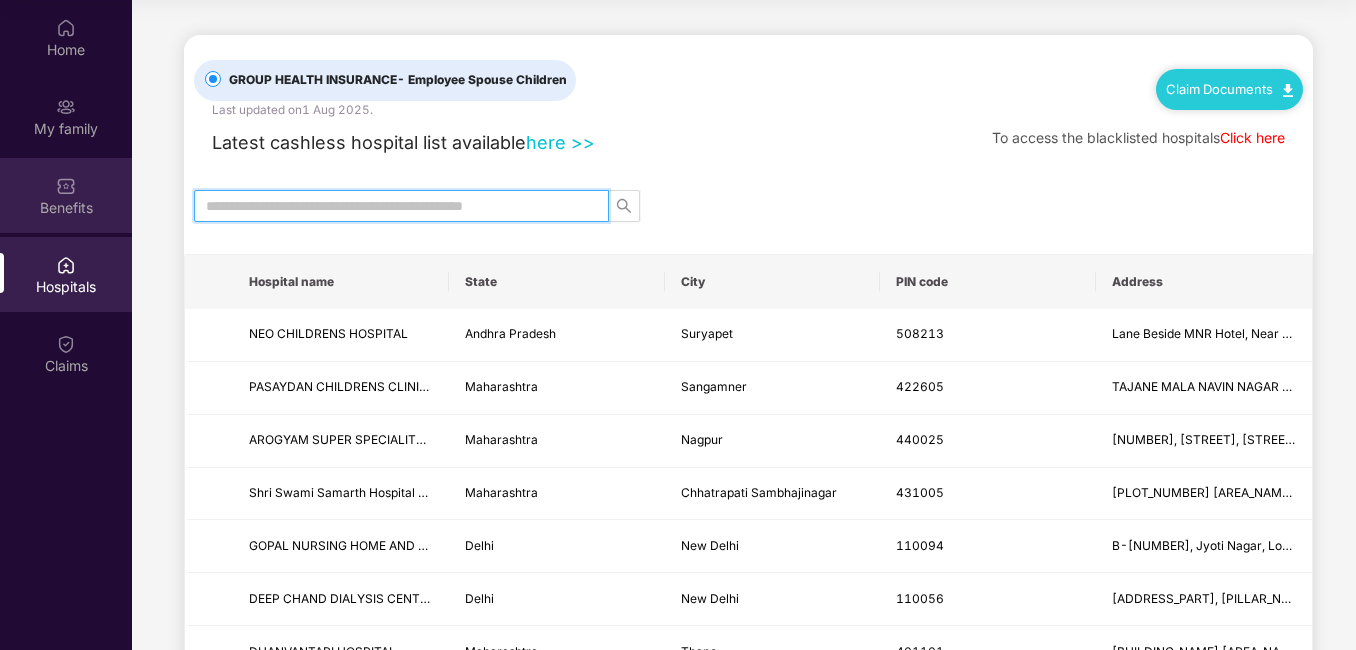click on "Benefits" at bounding box center (66, 195) 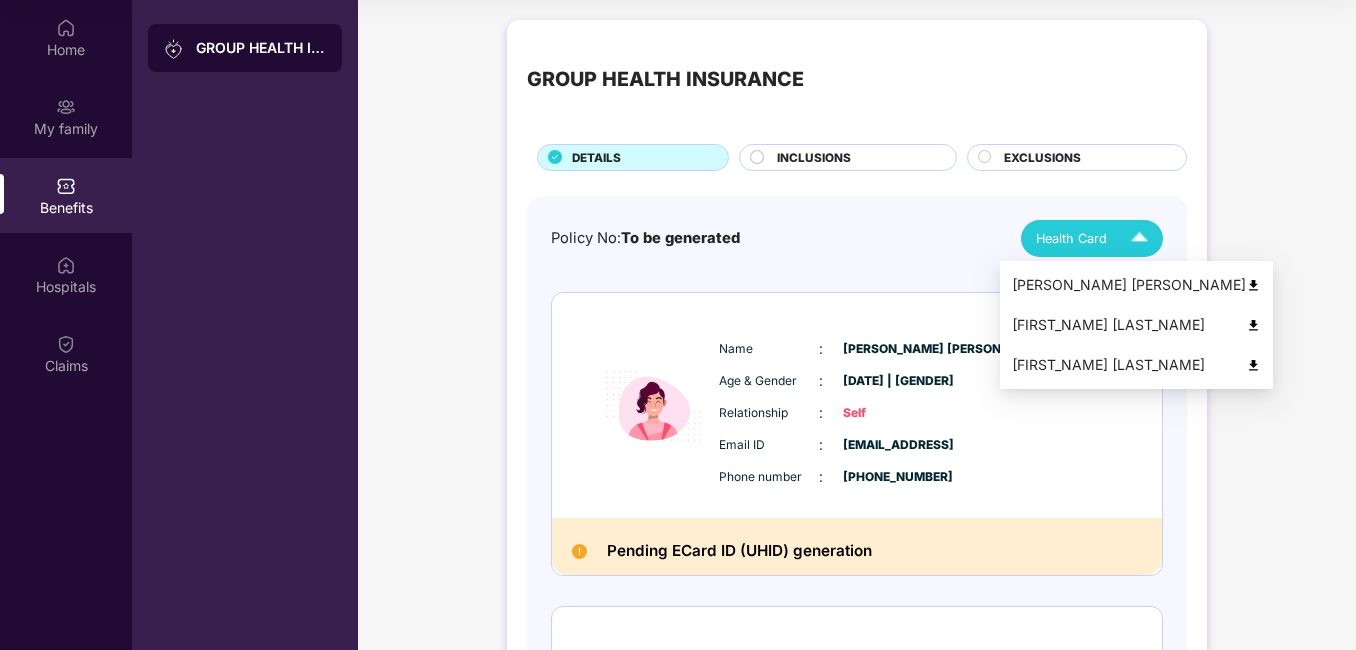 click at bounding box center [1139, 238] 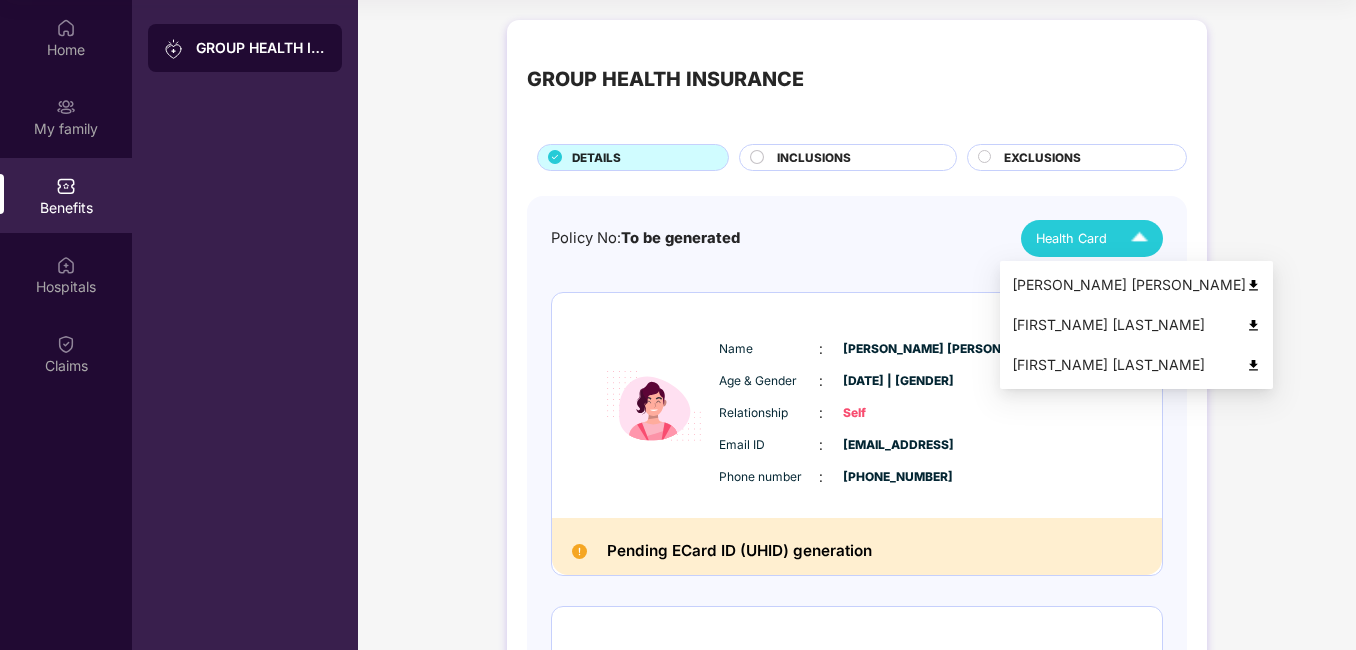click at bounding box center [1139, 238] 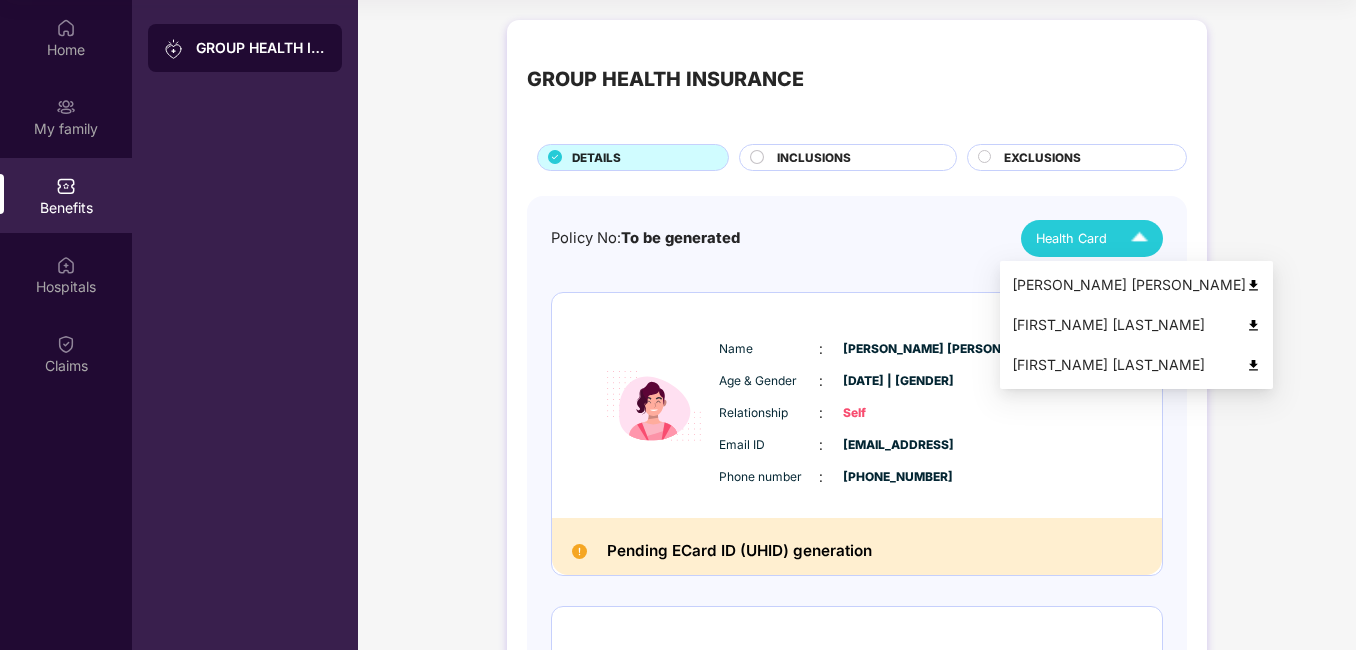 click at bounding box center (1253, 325) 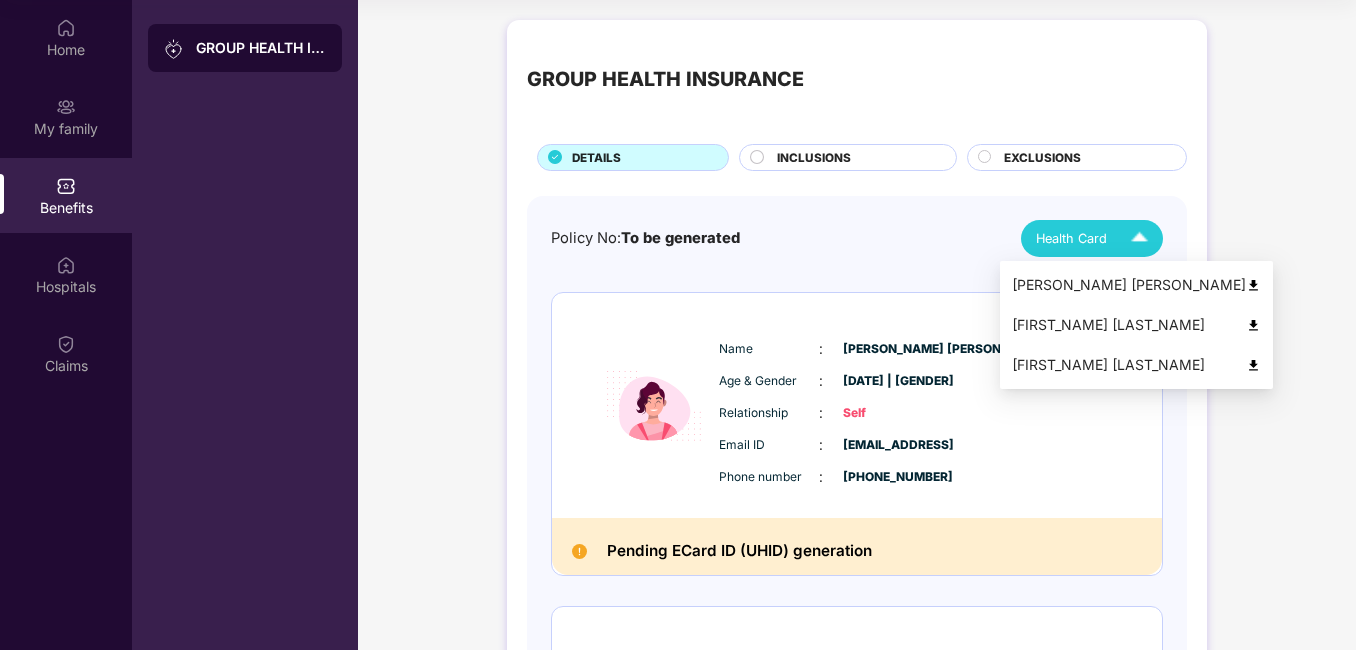 click at bounding box center (1139, 238) 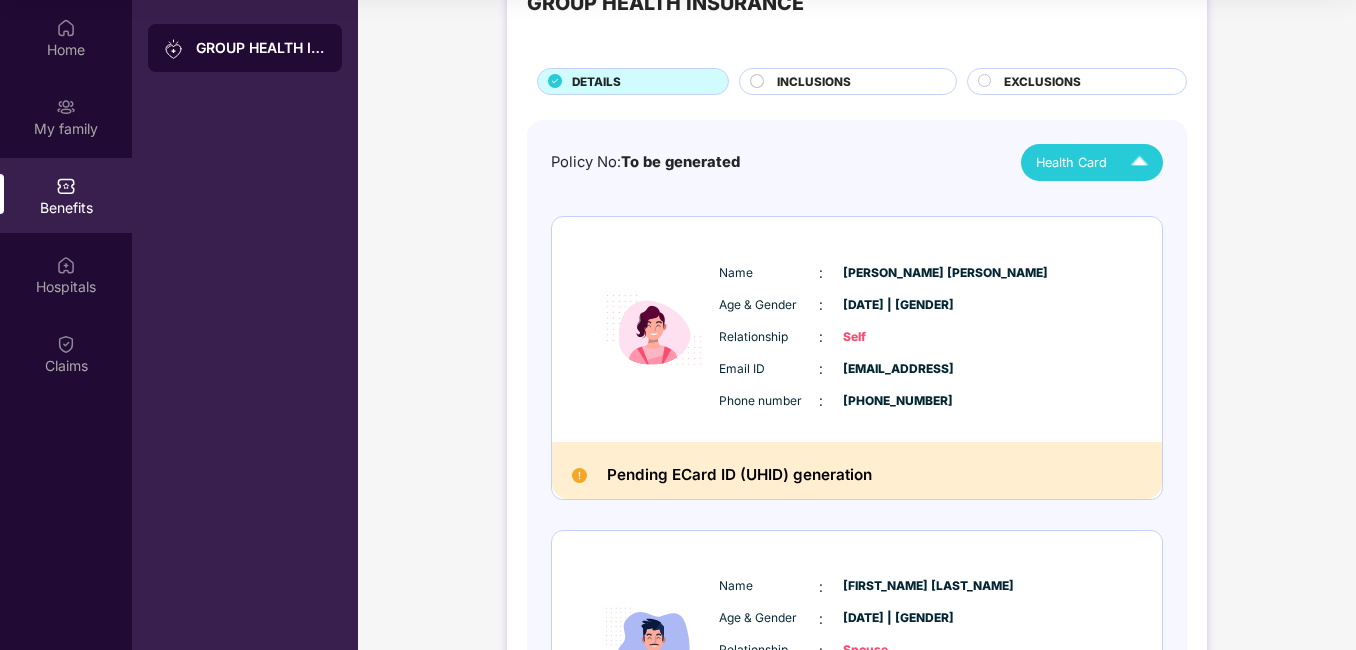 scroll, scrollTop: 0, scrollLeft: 0, axis: both 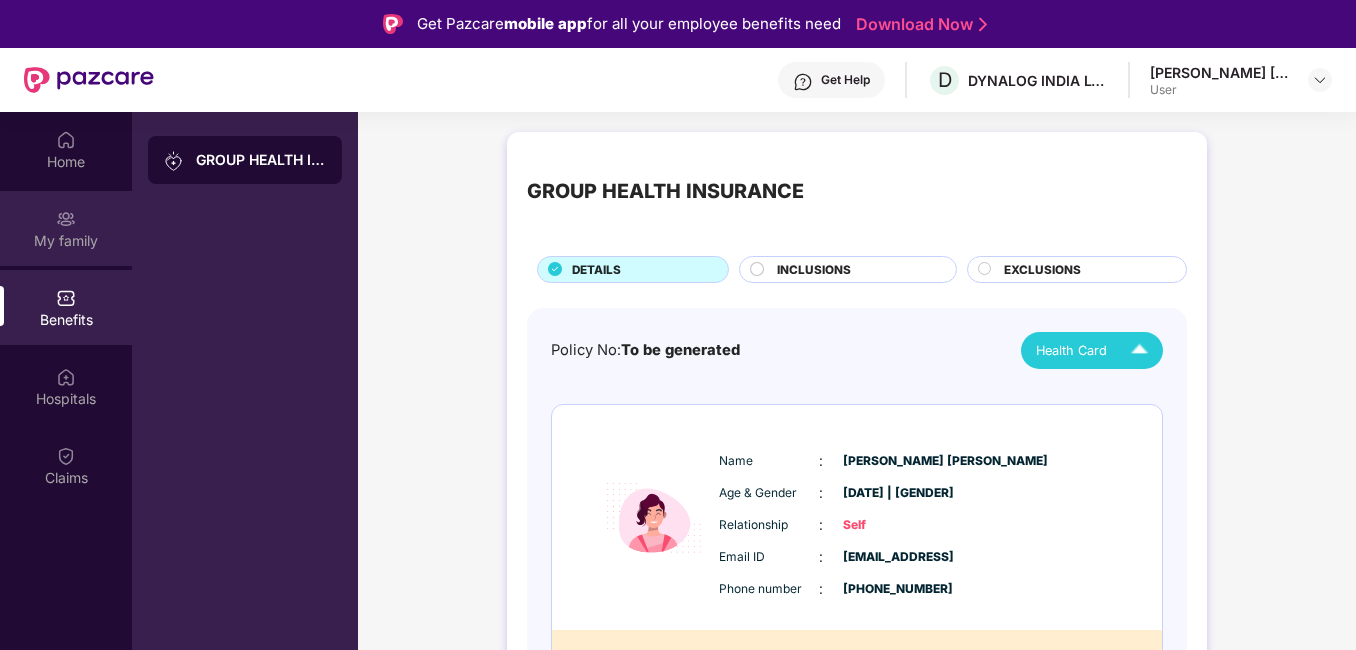 click on "My family" at bounding box center (66, 241) 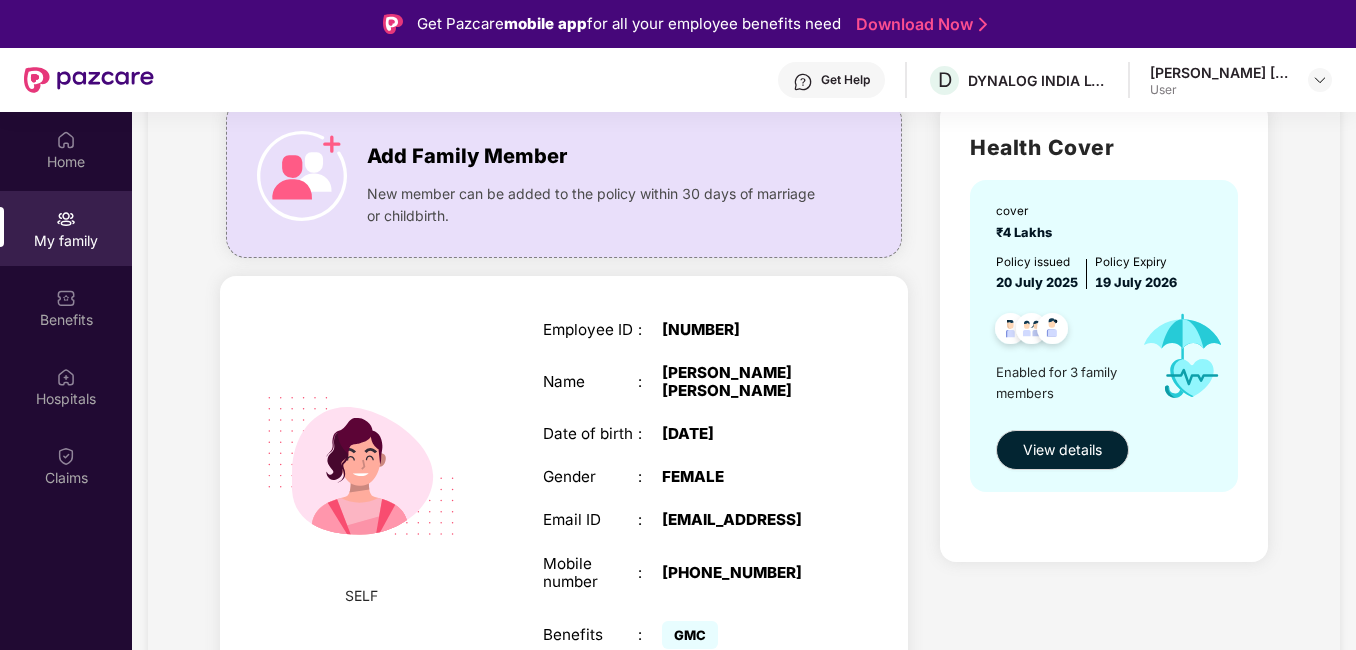 scroll, scrollTop: 200, scrollLeft: 0, axis: vertical 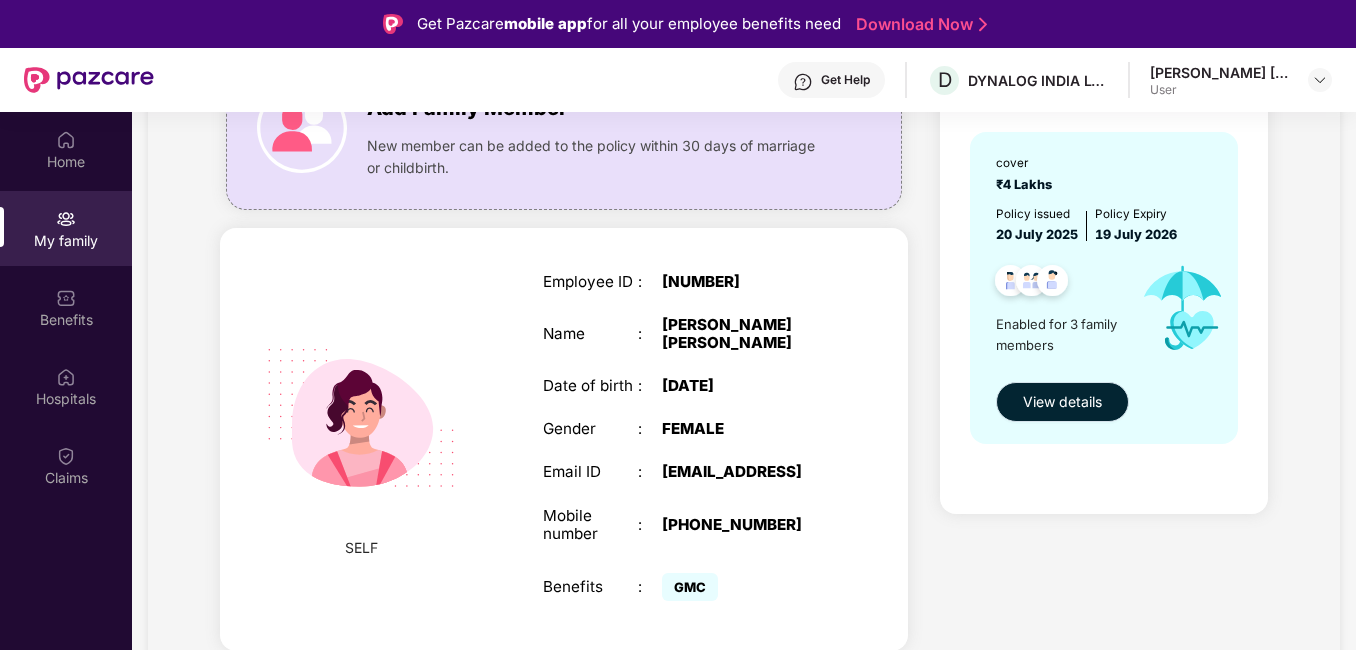 click on "View details" at bounding box center (1062, 402) 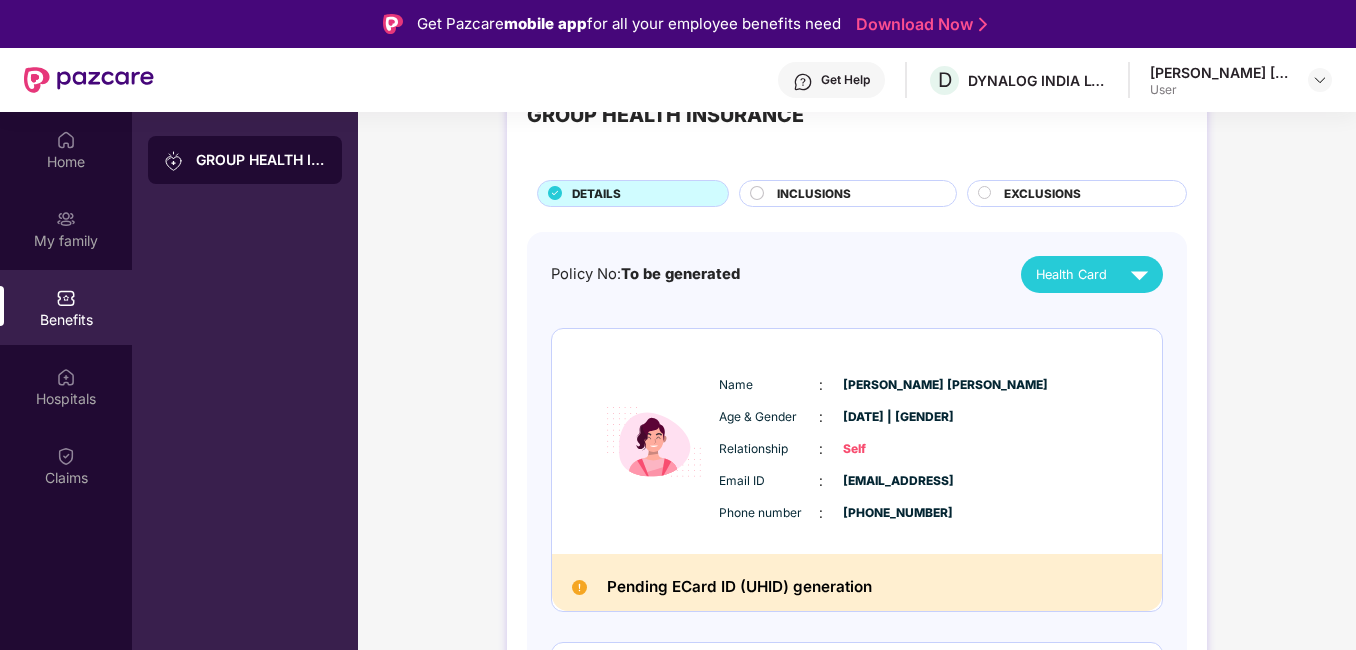 scroll, scrollTop: 0, scrollLeft: 0, axis: both 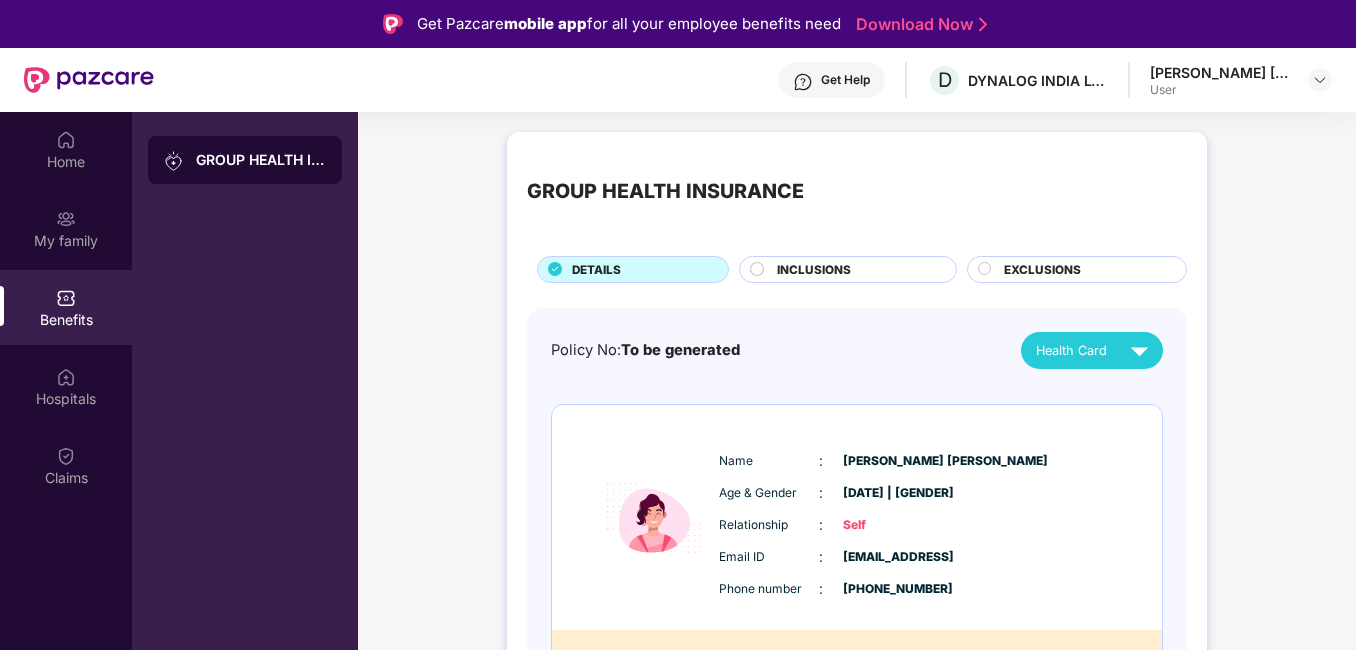 click at bounding box center (66, 298) 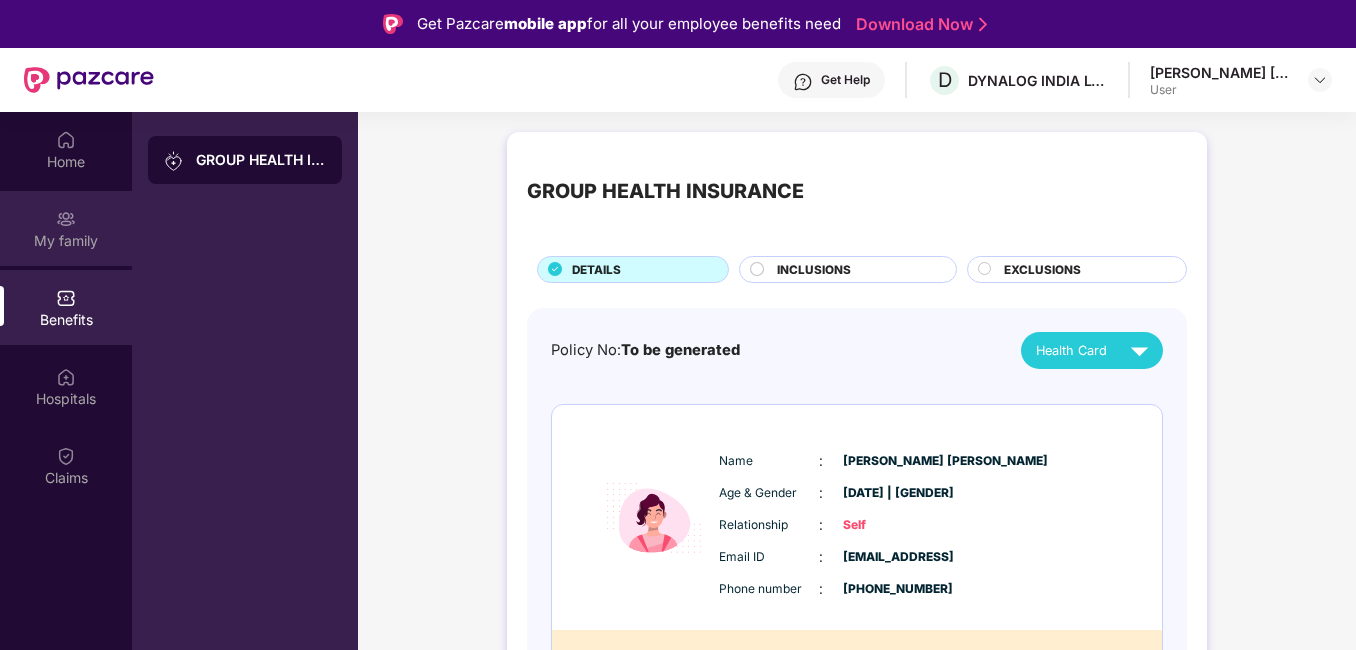 click on "My family" at bounding box center [66, 241] 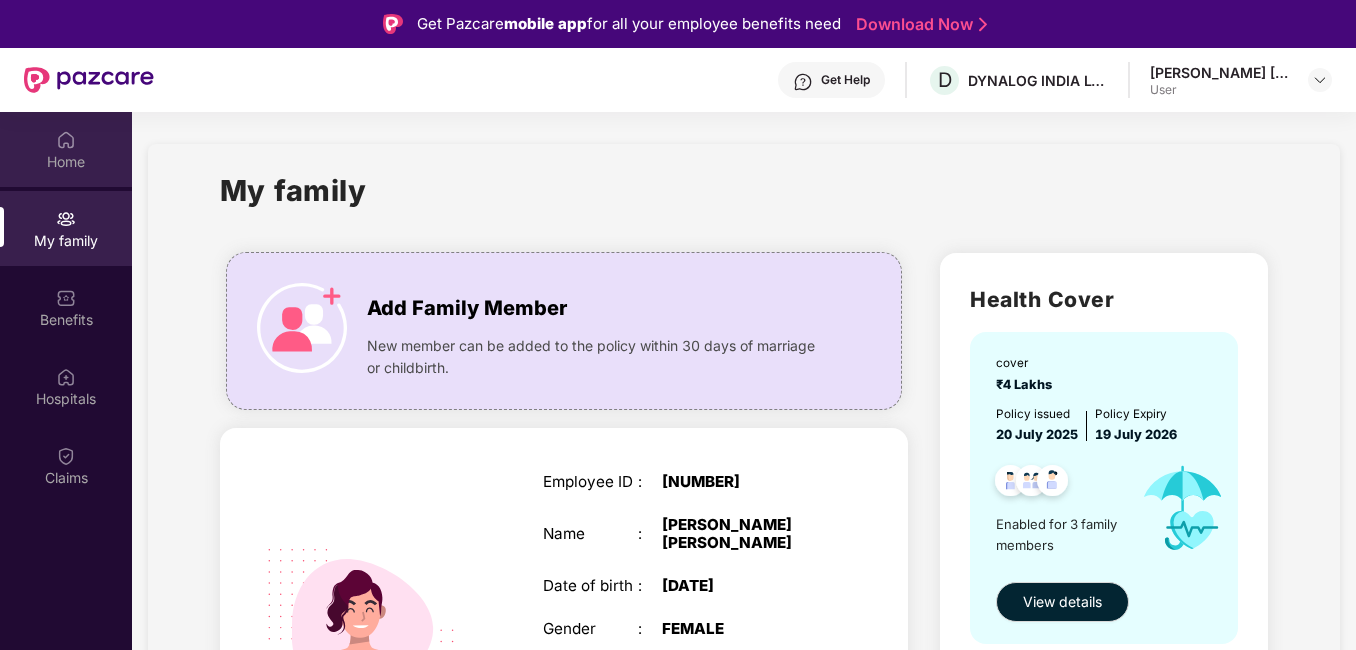 click at bounding box center (66, 140) 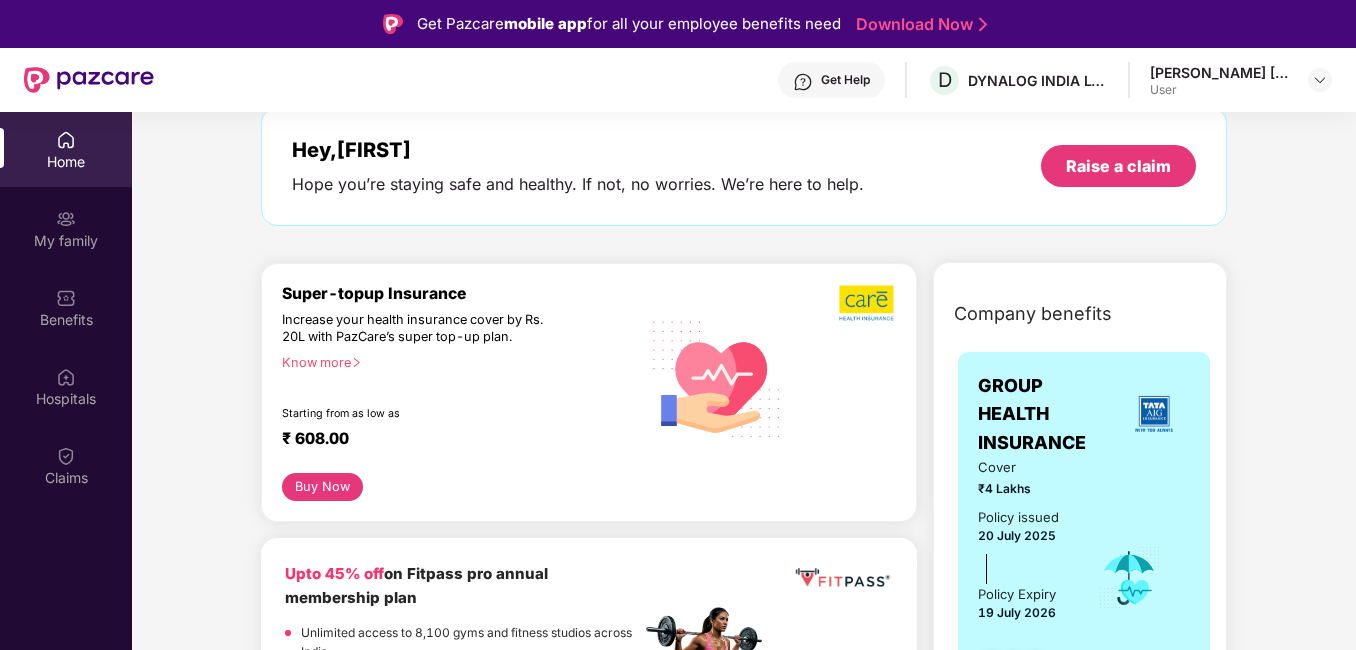 scroll, scrollTop: 0, scrollLeft: 0, axis: both 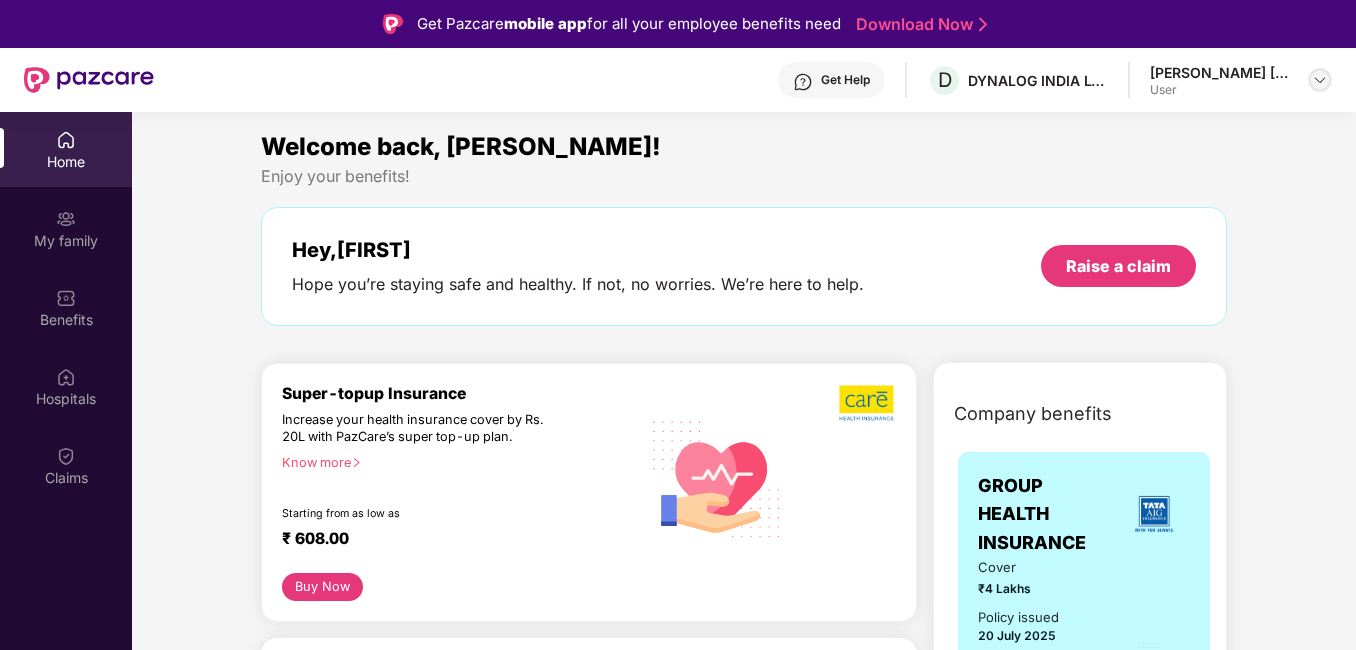 click at bounding box center [1320, 80] 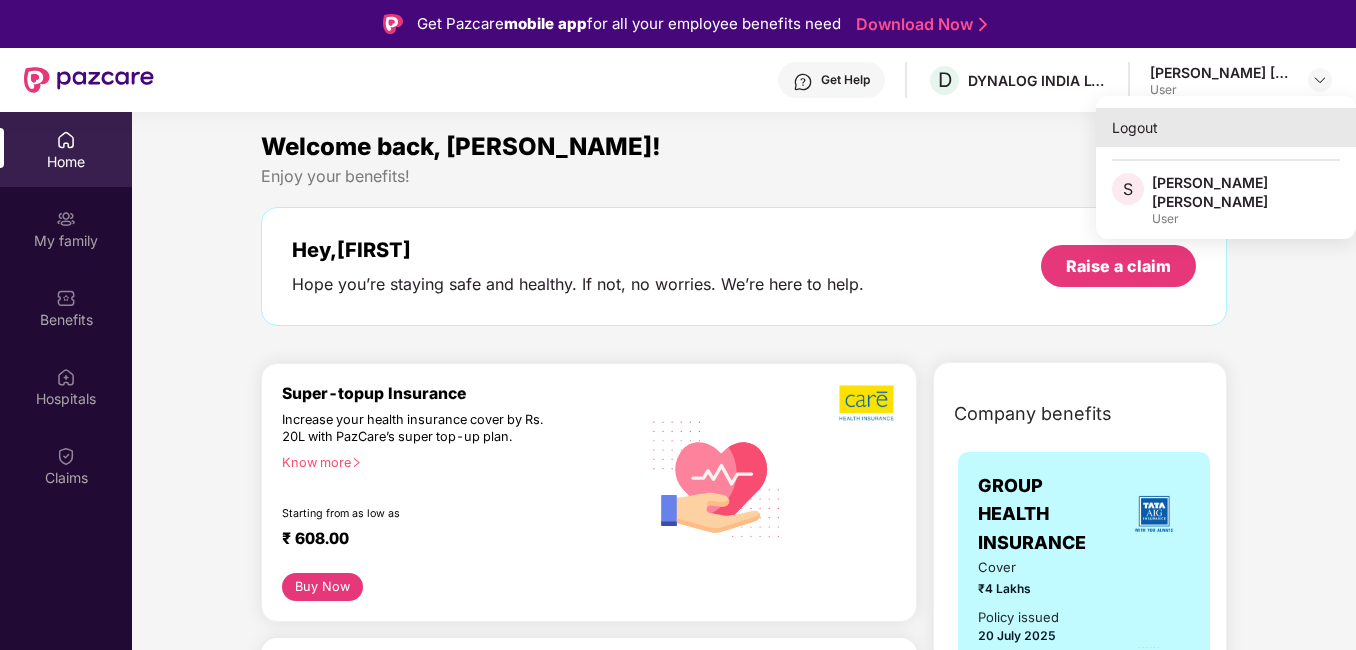 click on "Logout" at bounding box center (1226, 127) 